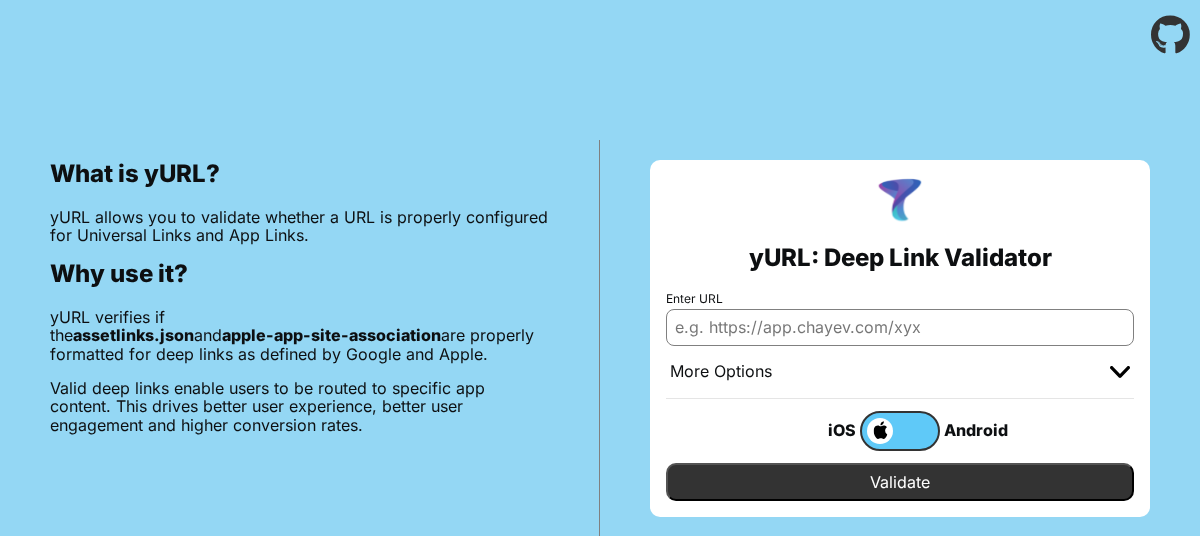 scroll, scrollTop: 0, scrollLeft: 0, axis: both 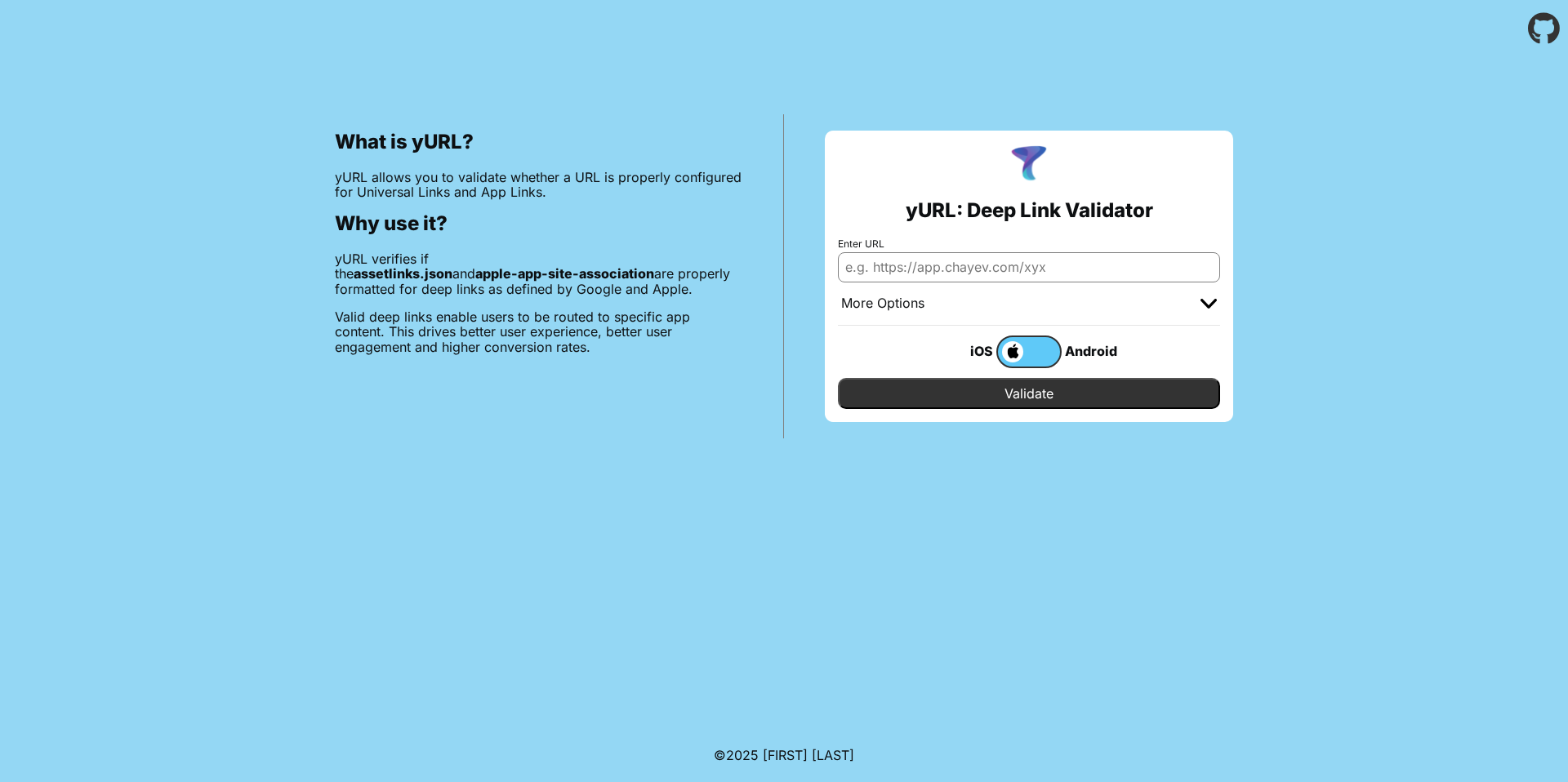 click on "Enter URL" at bounding box center (1029, 267) 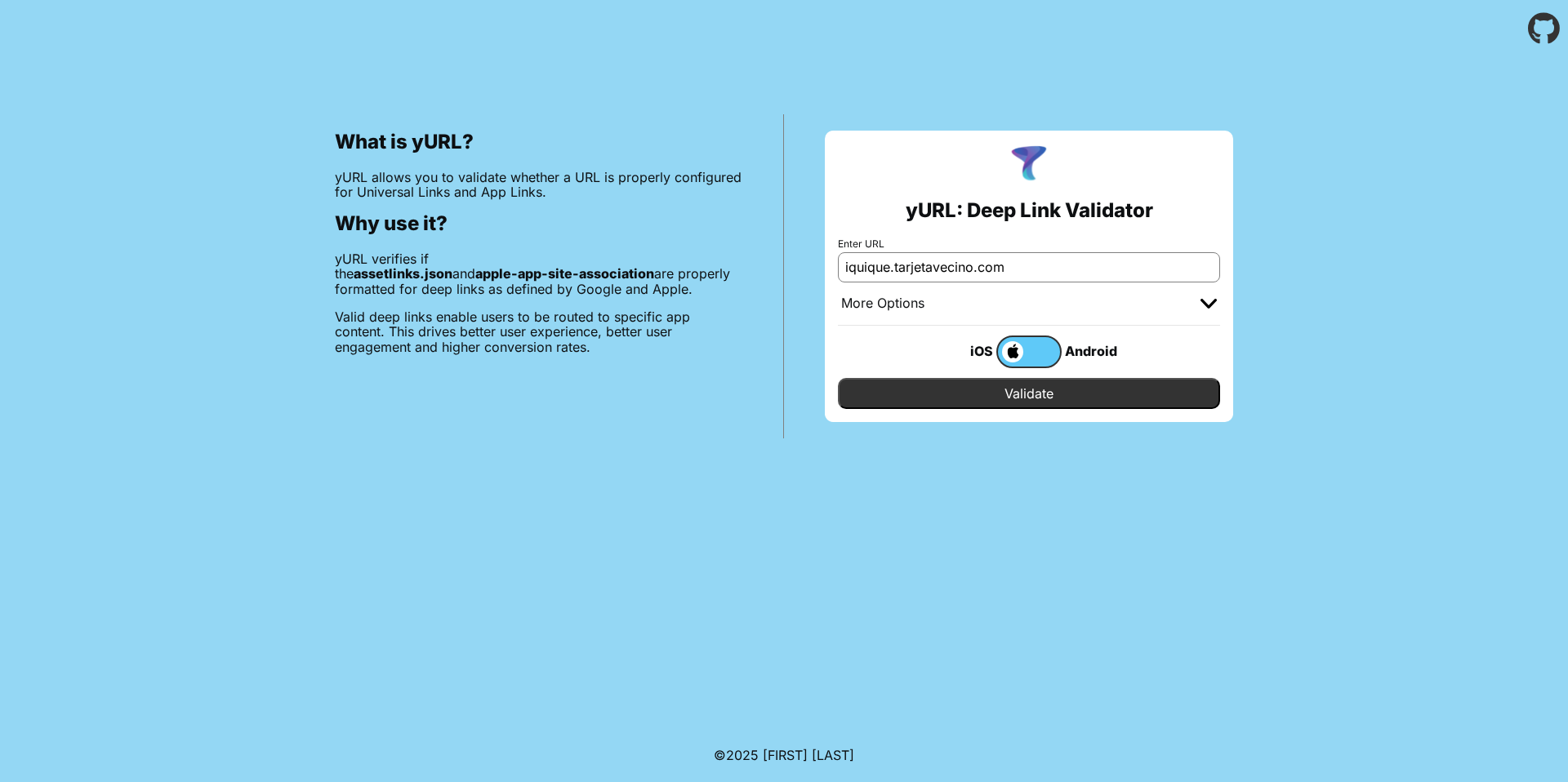 type on "iquique.tarjetavecino.com" 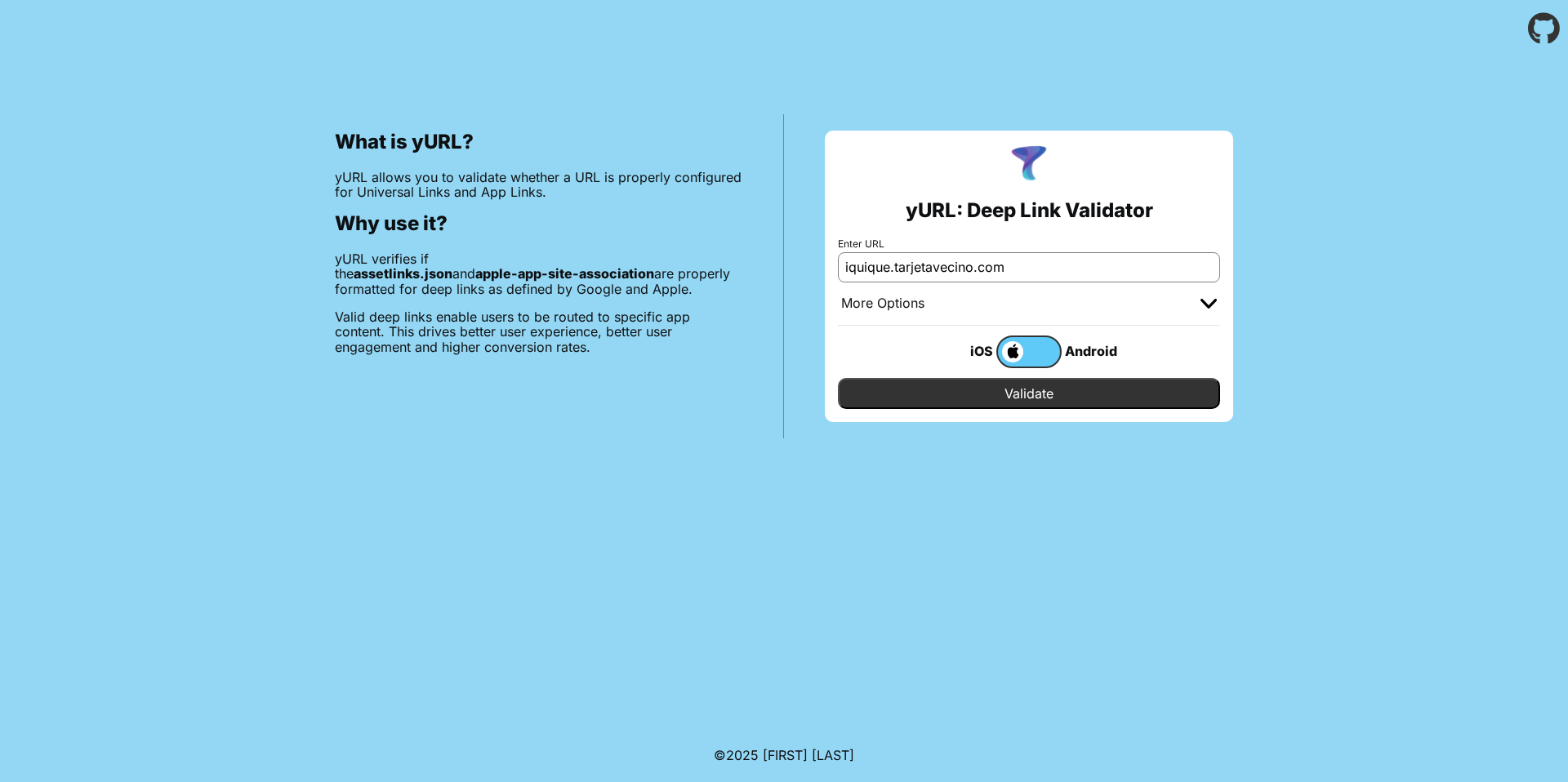 click on "Validate" at bounding box center (1029, 393) 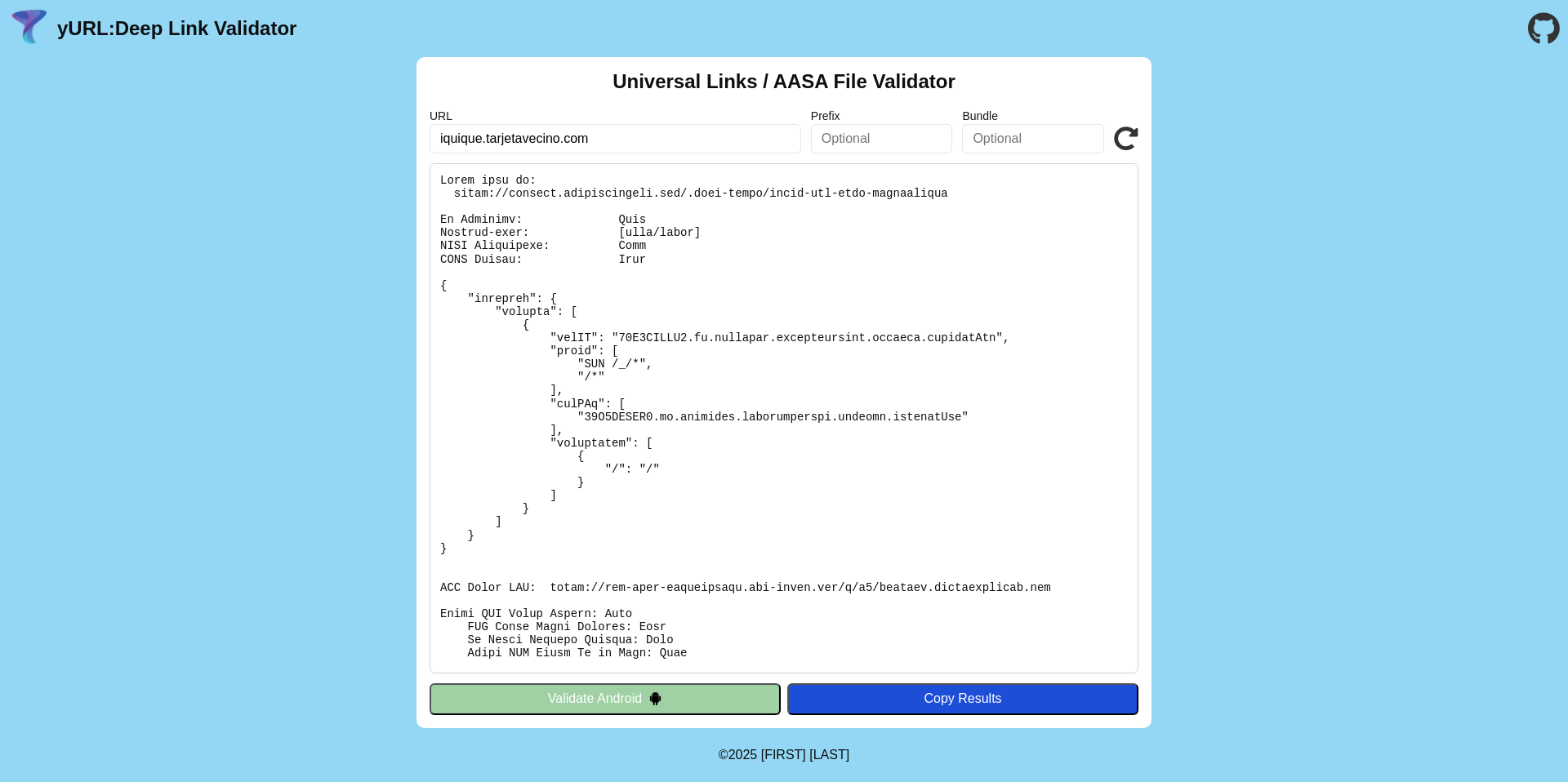 scroll, scrollTop: 0, scrollLeft: 0, axis: both 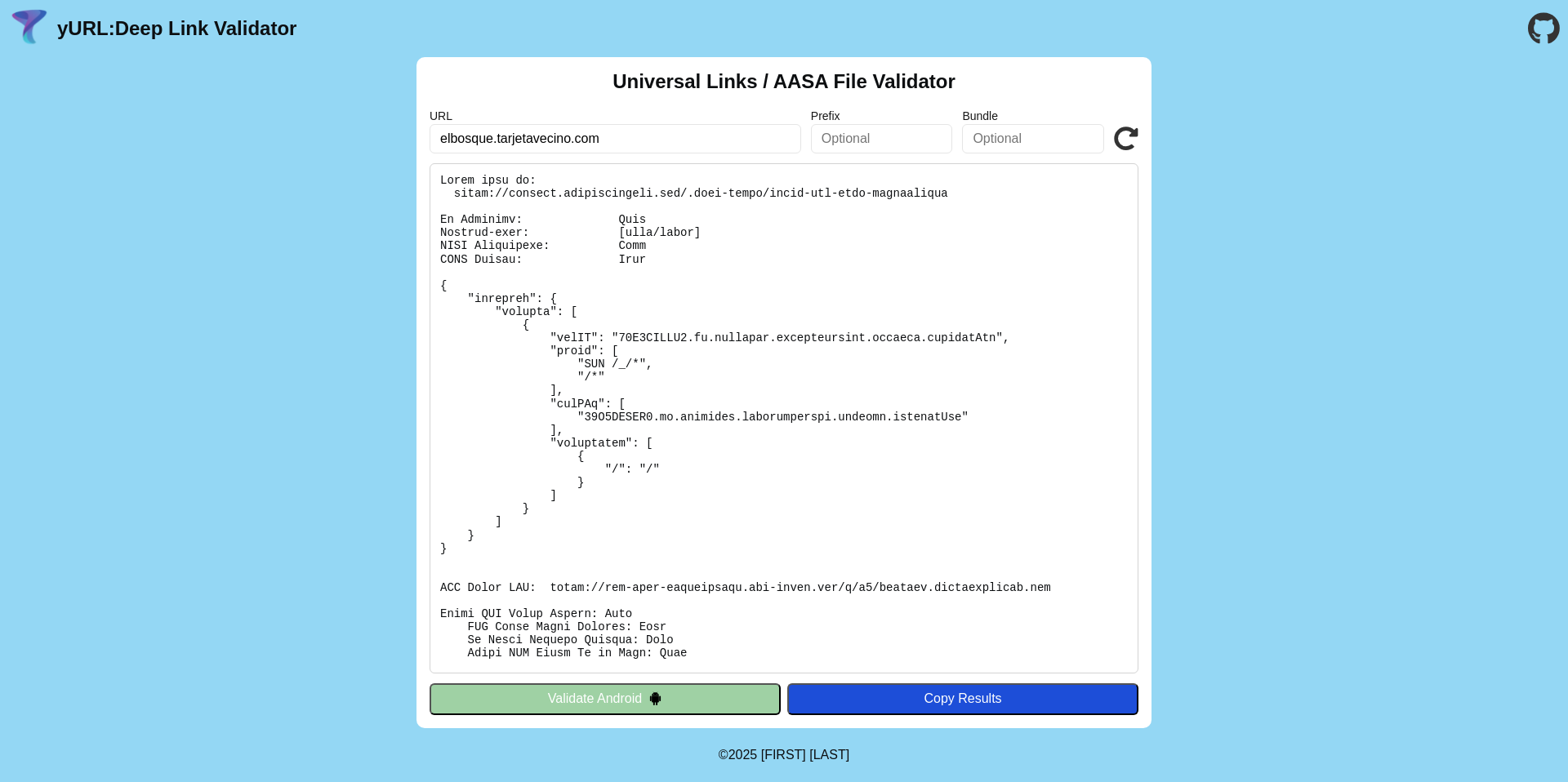 type on "elbosque.tarjetavecino.com" 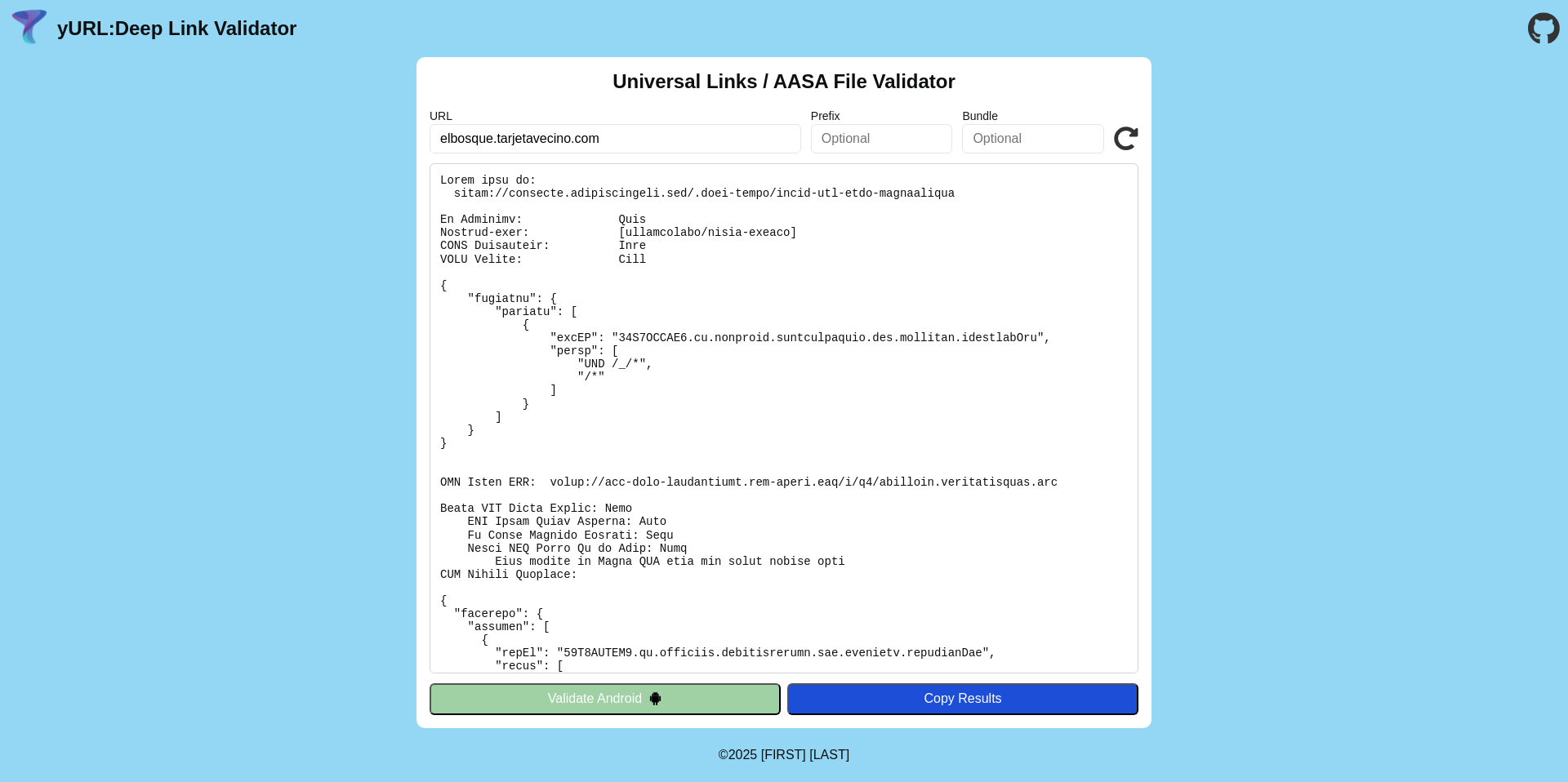 scroll, scrollTop: 0, scrollLeft: 0, axis: both 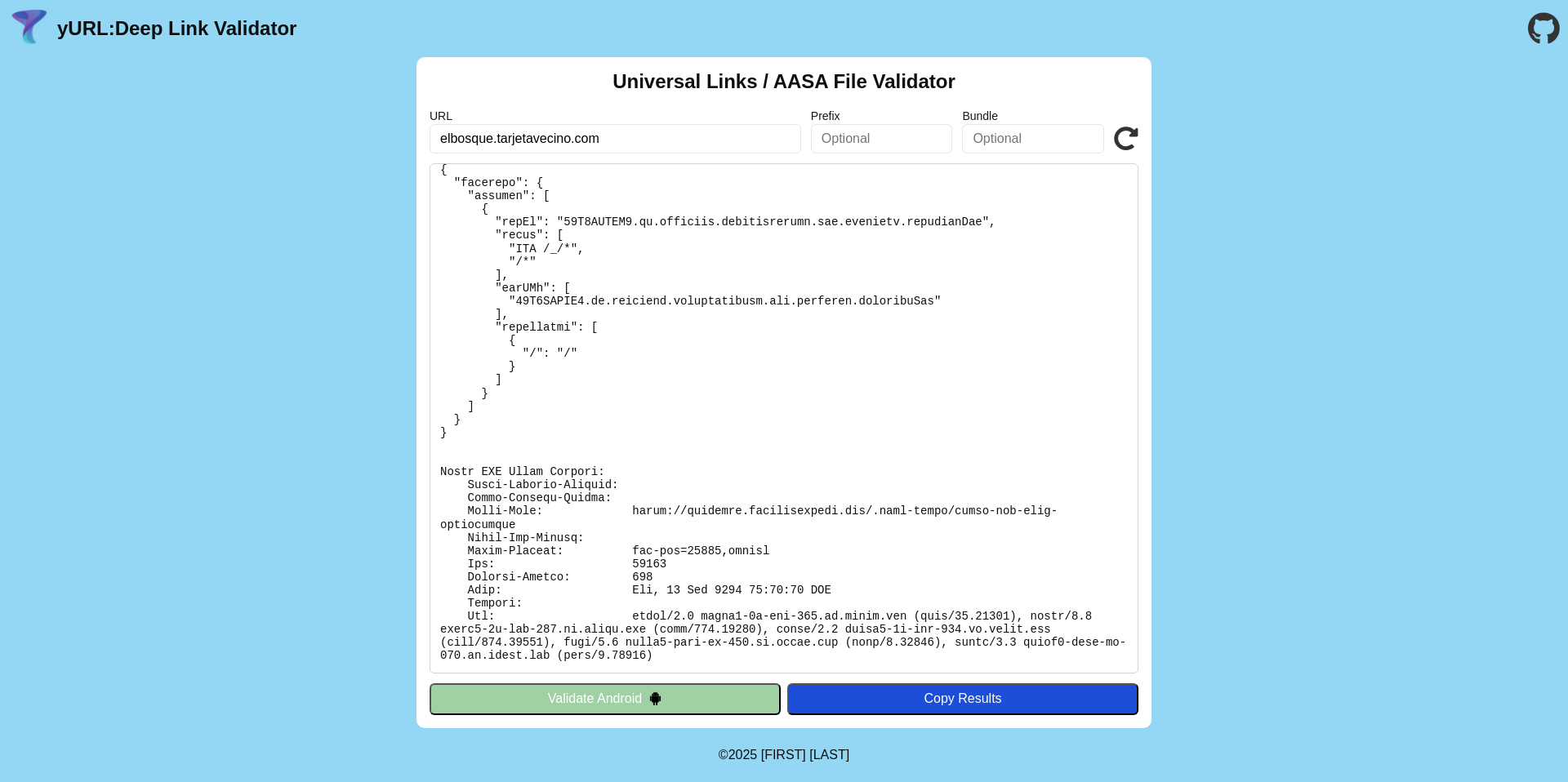 click at bounding box center [1126, 139] 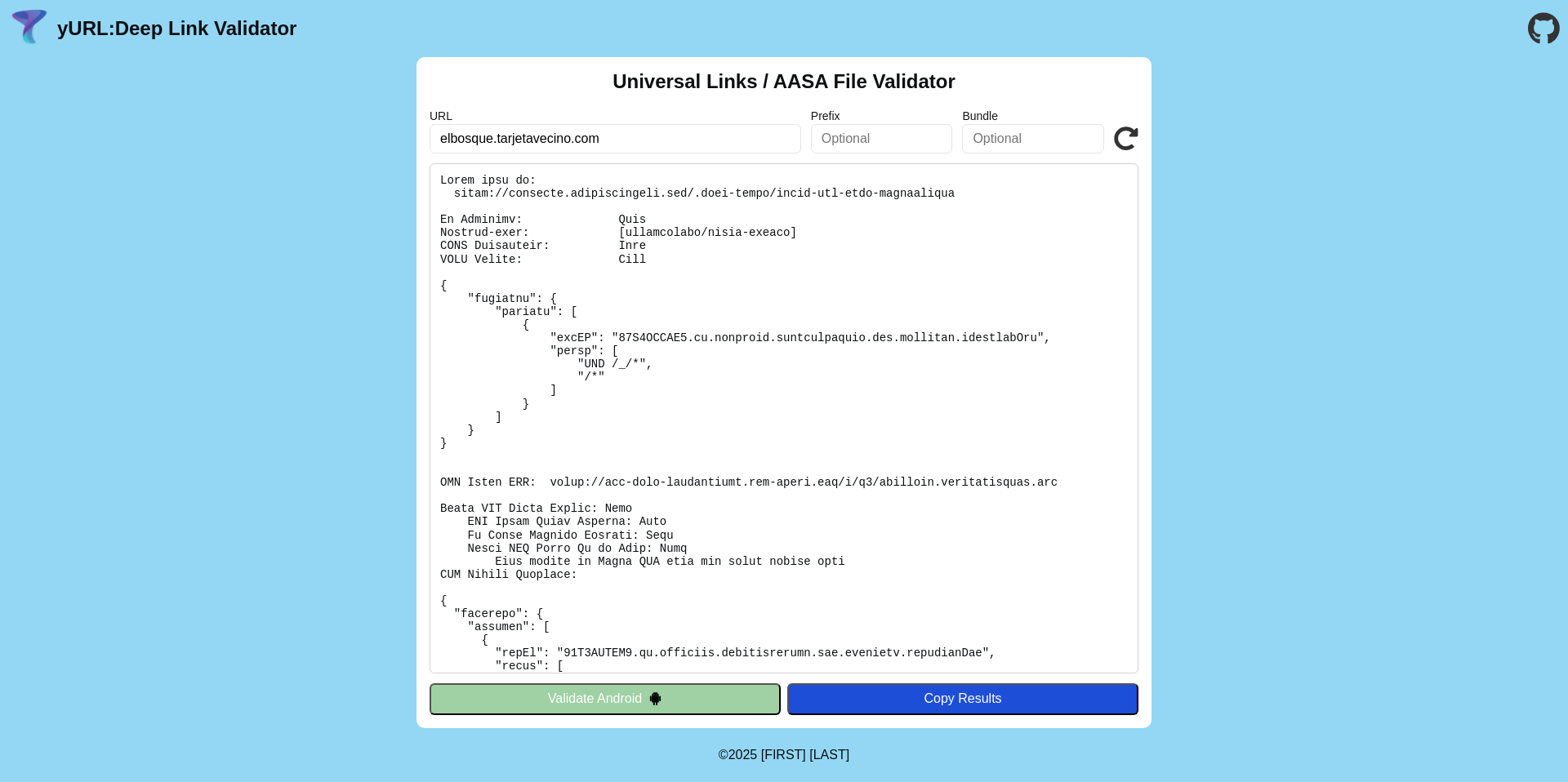 scroll, scrollTop: 0, scrollLeft: 0, axis: both 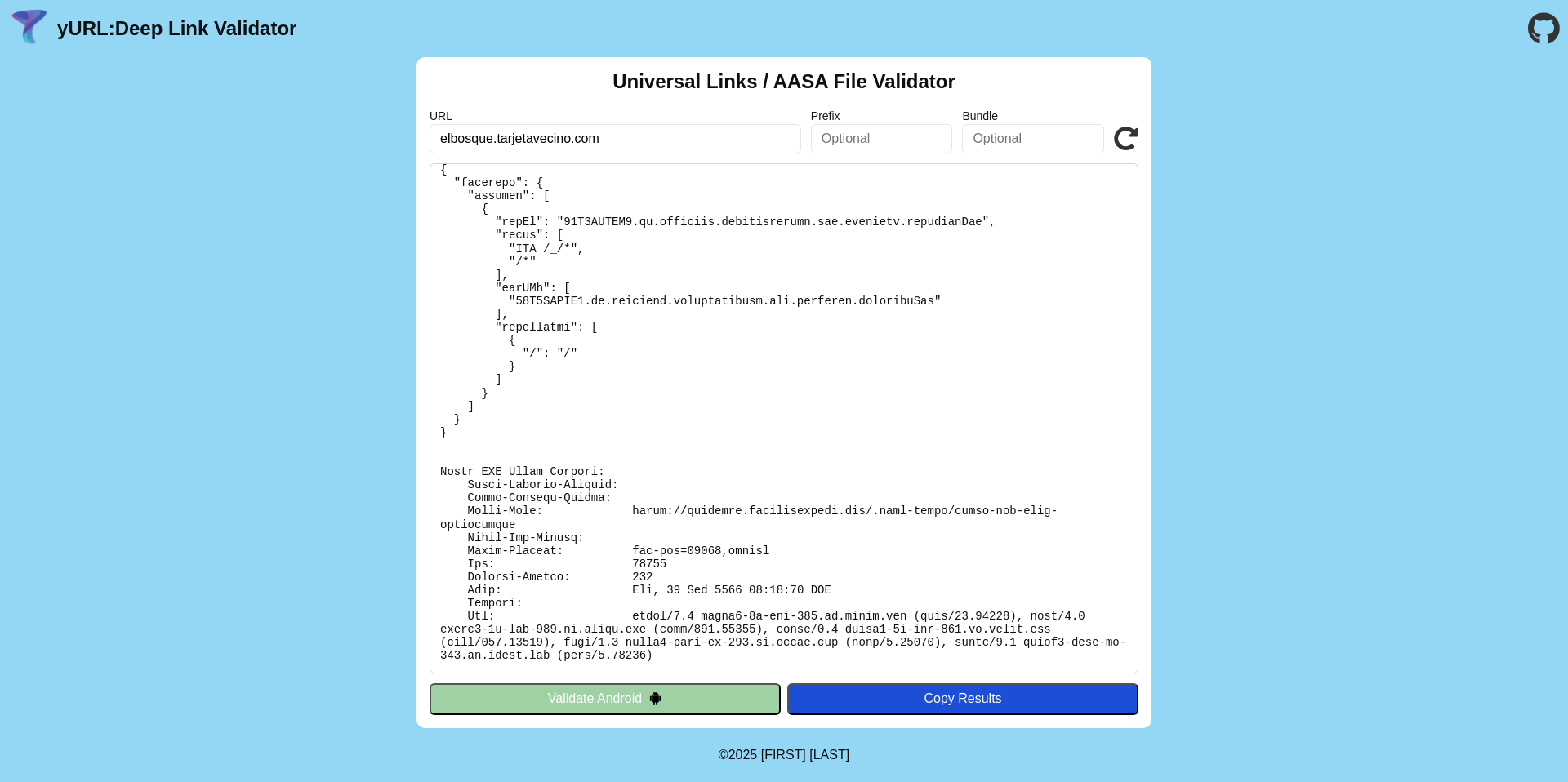drag, startPoint x: 492, startPoint y: 135, endPoint x: 443, endPoint y: 139, distance: 49.162994 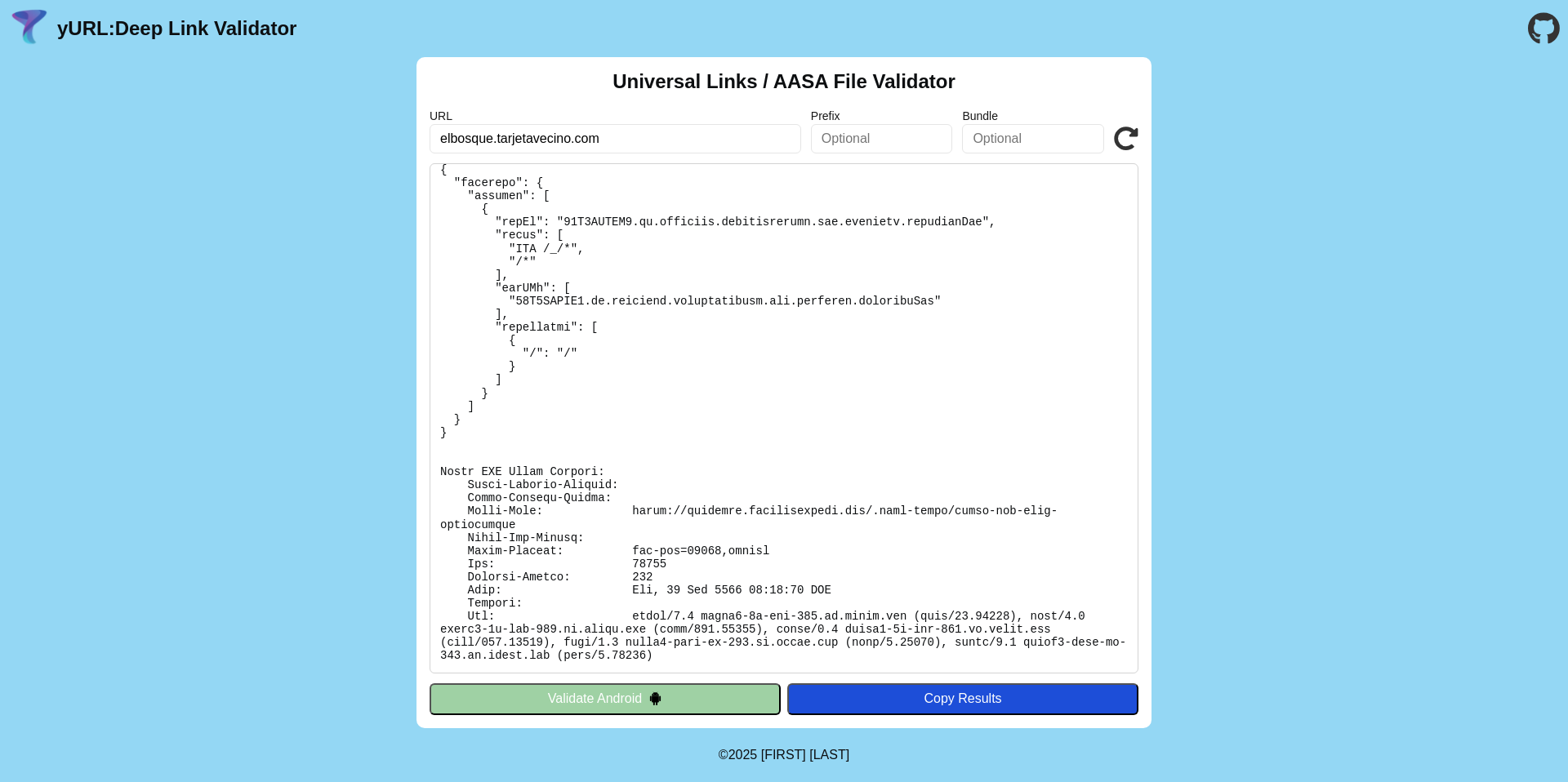 click on "elbosque.tarjetavecino.com" at bounding box center [615, 139] 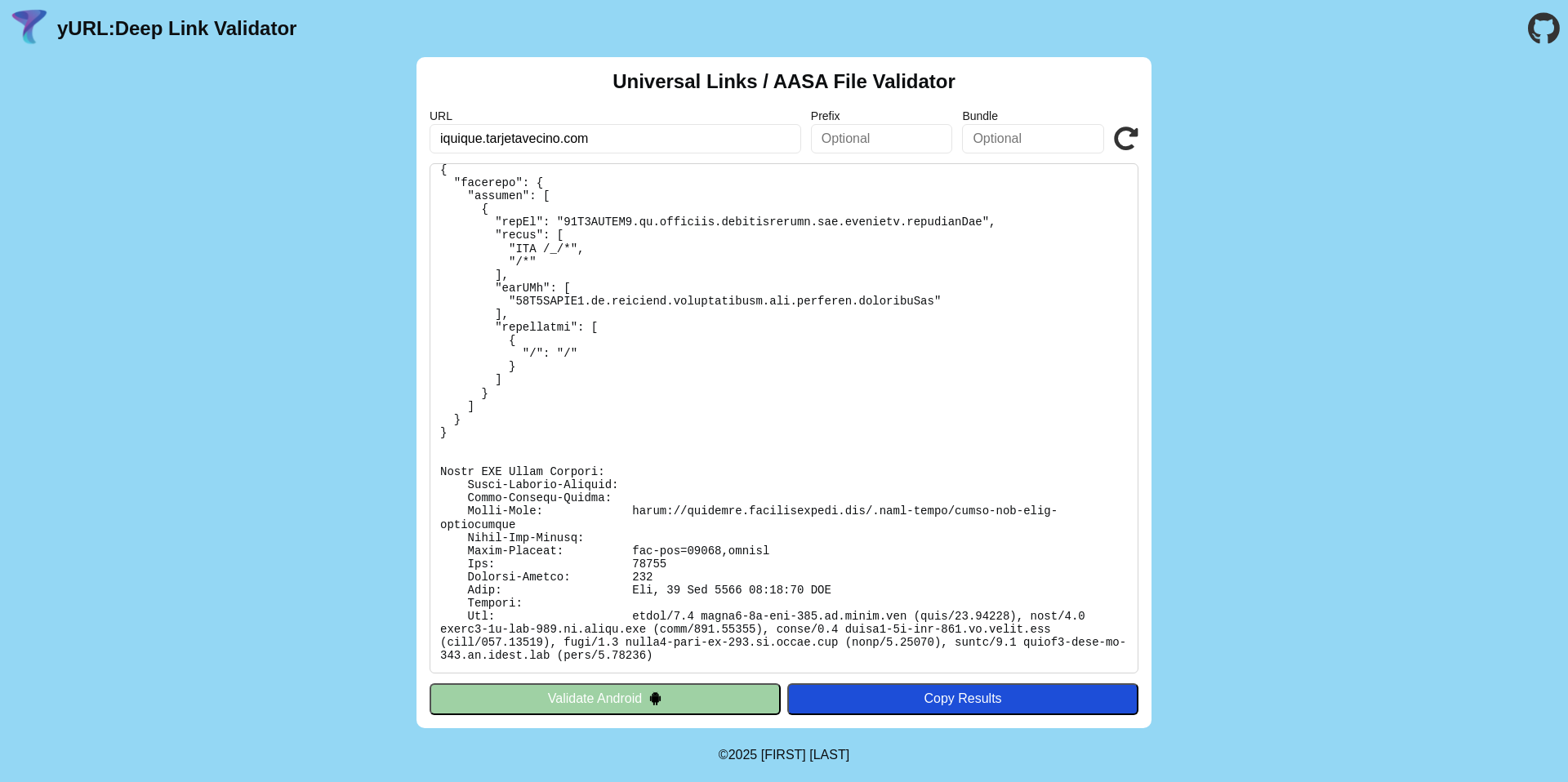 type on "iquique.tarjetavecino.com" 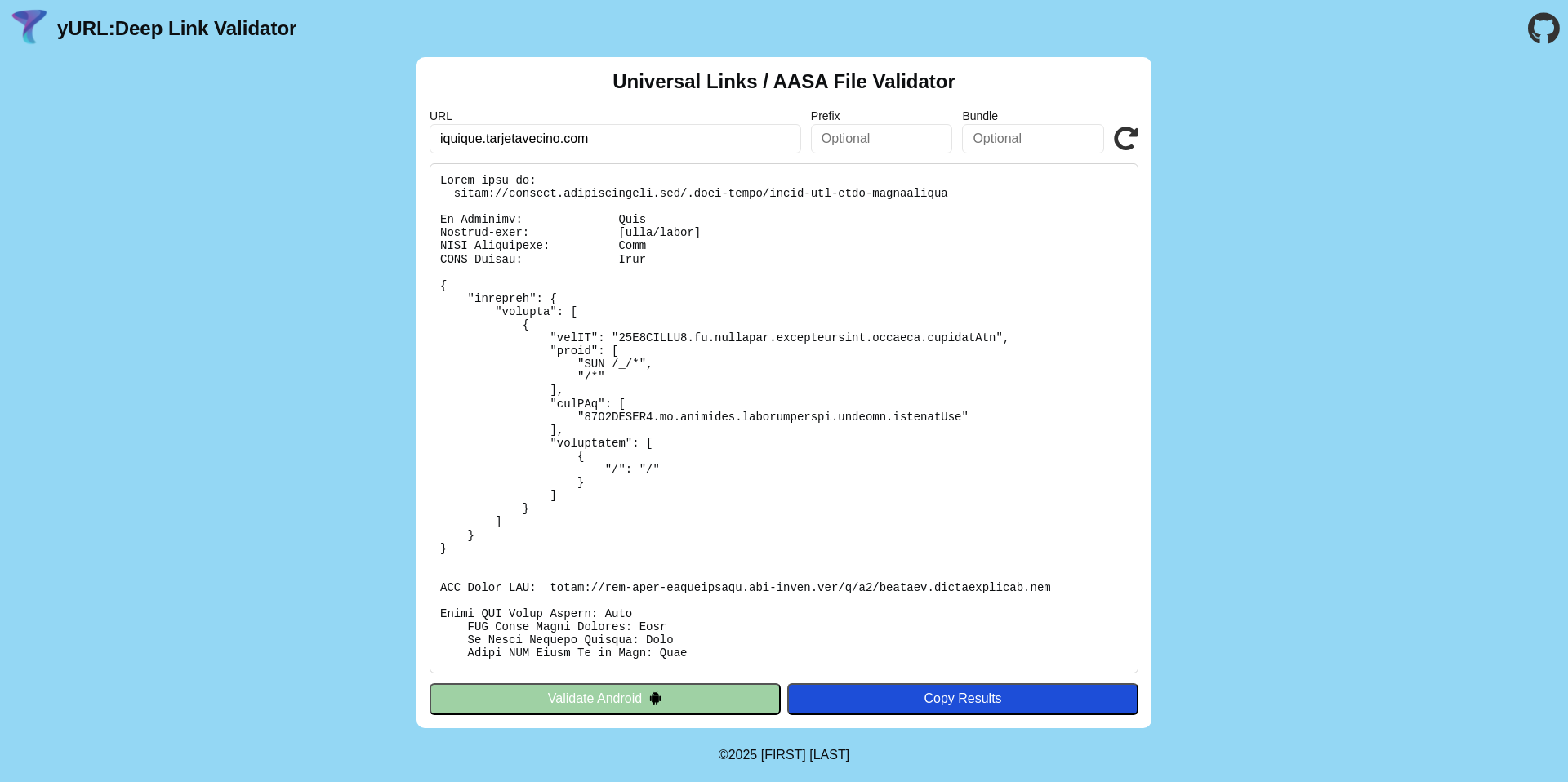 scroll, scrollTop: 0, scrollLeft: 0, axis: both 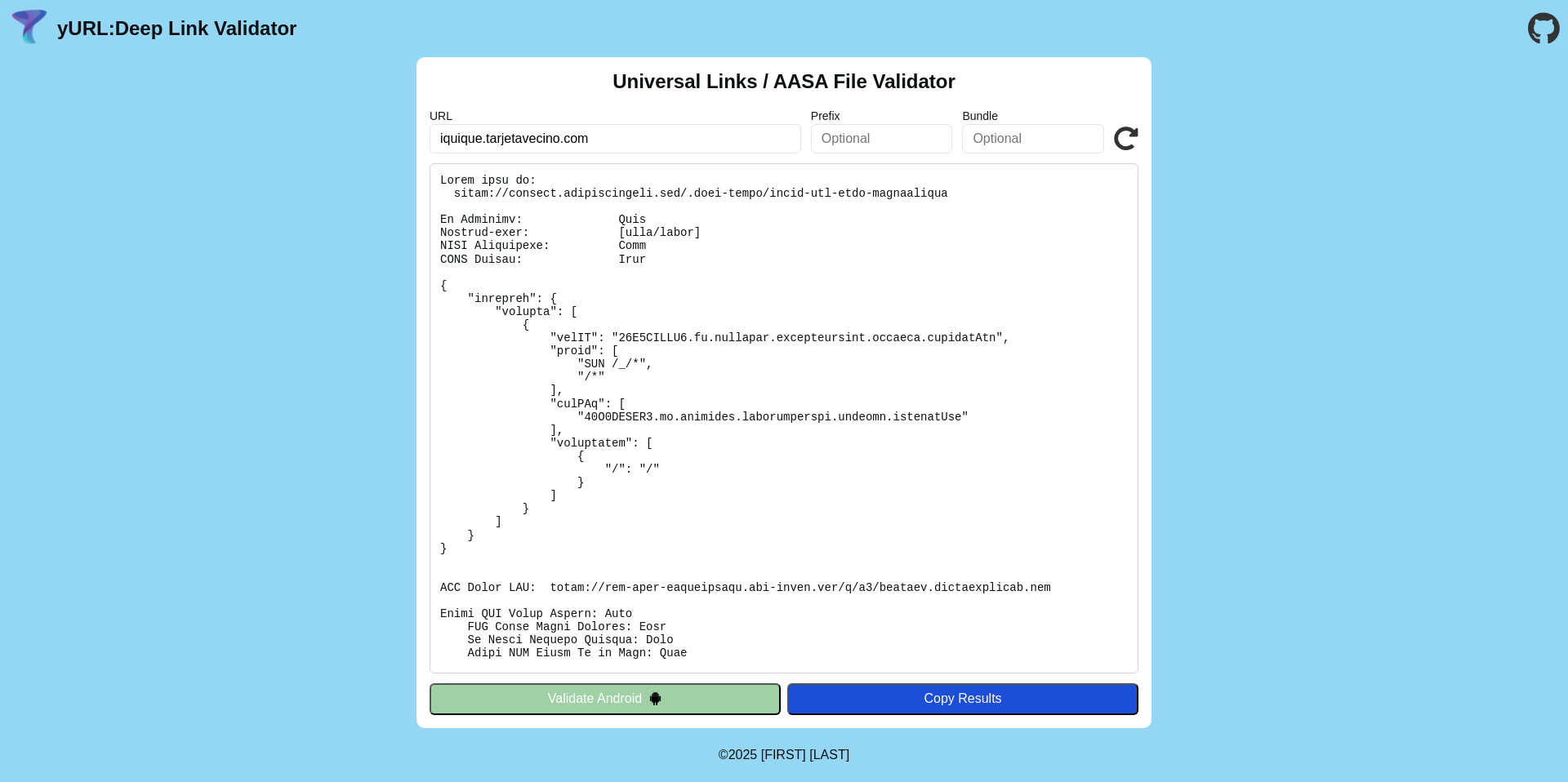 click at bounding box center (1126, 139) 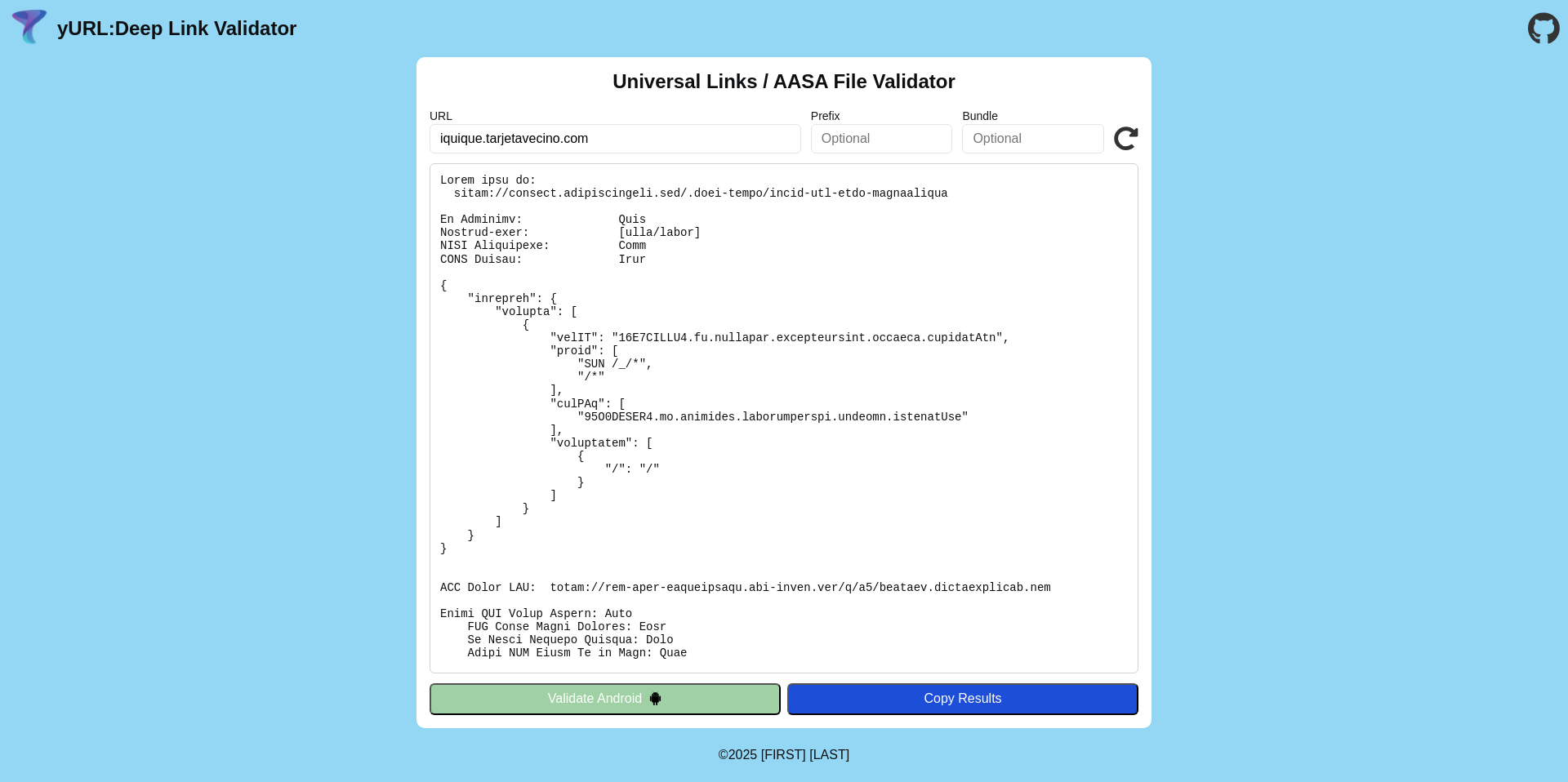 scroll, scrollTop: 0, scrollLeft: 0, axis: both 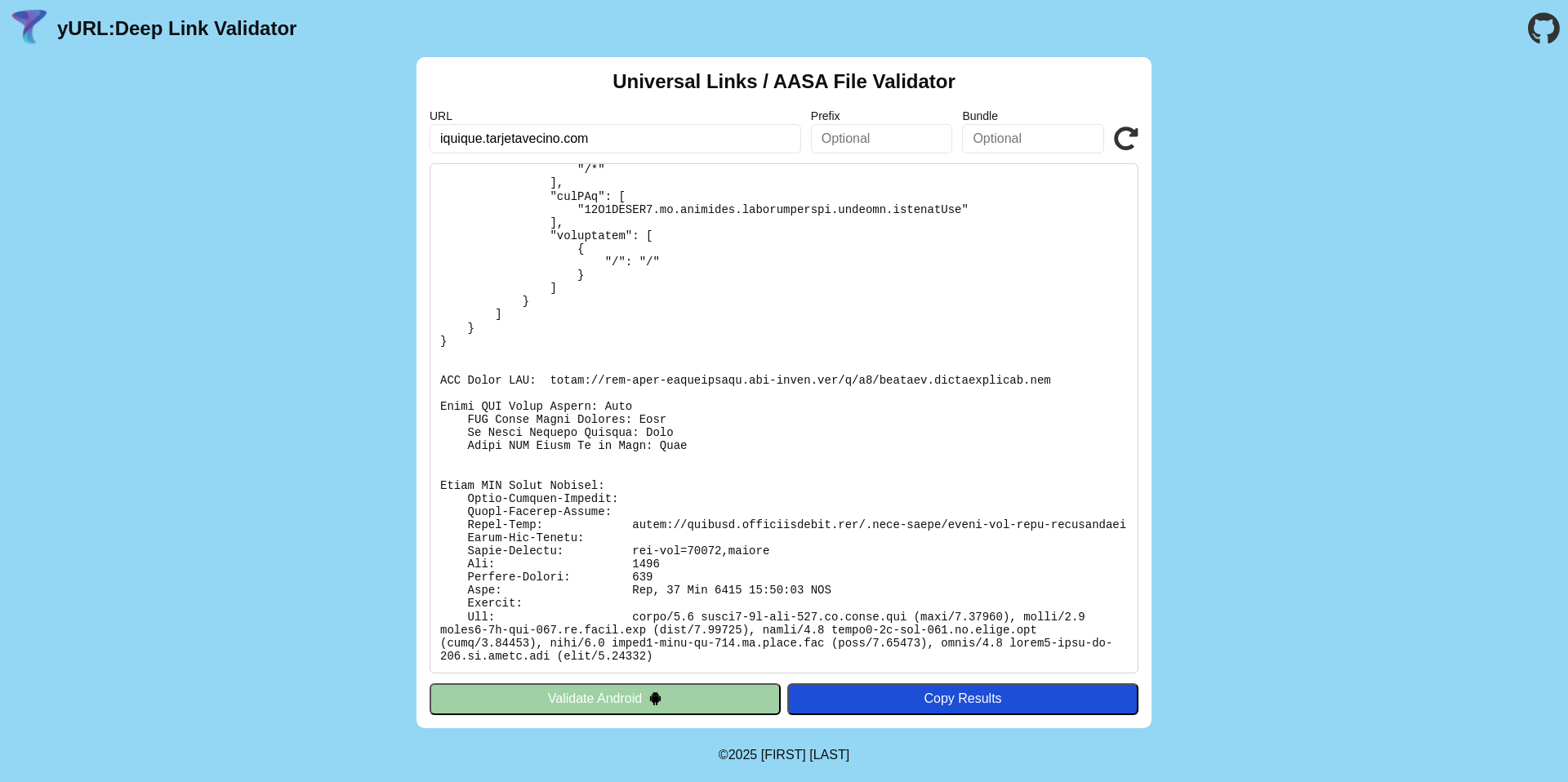 drag, startPoint x: 481, startPoint y: 138, endPoint x: 434, endPoint y: 137, distance: 47.01064 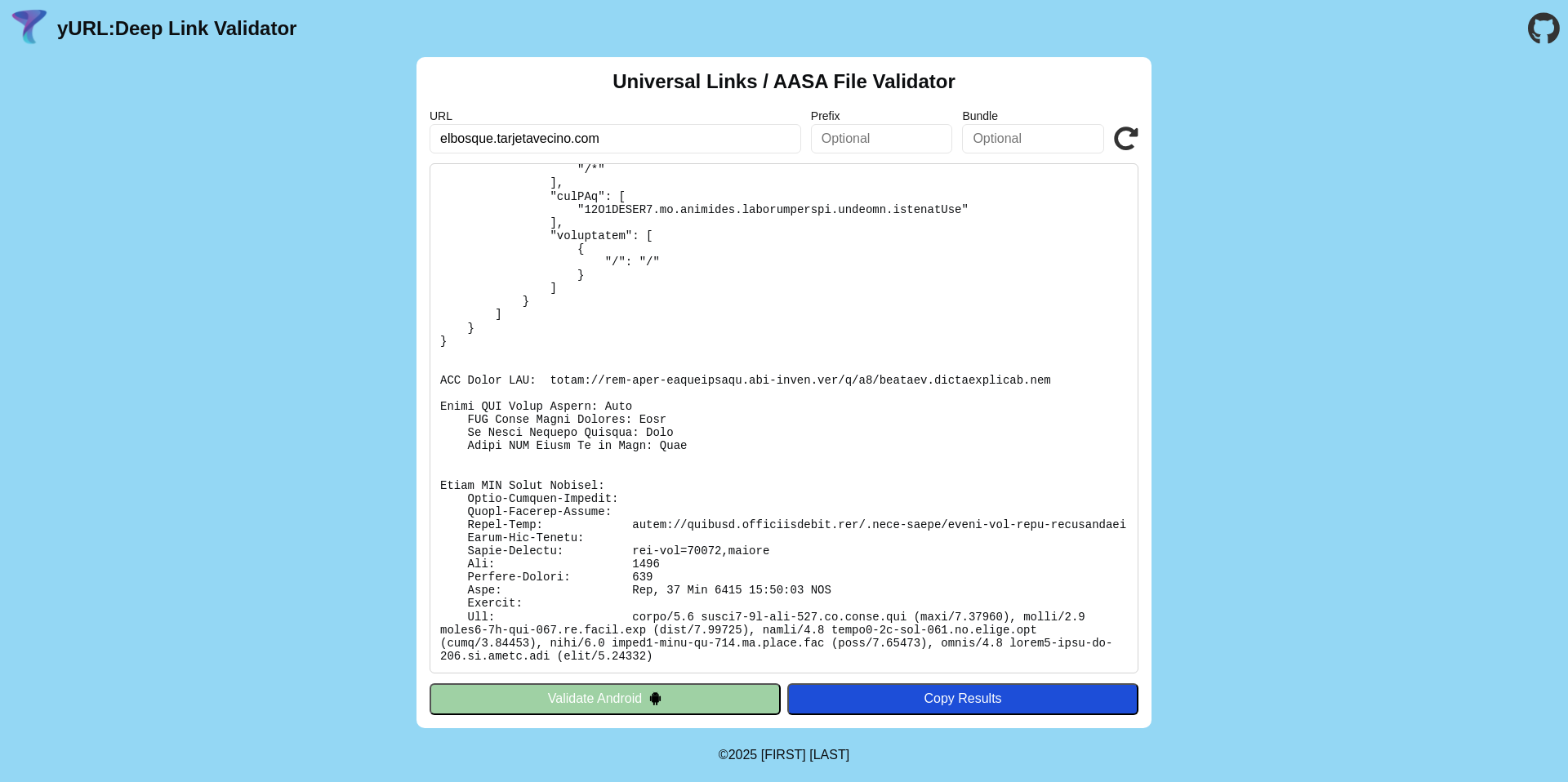 type on "elbosque.tarjetavecino.com" 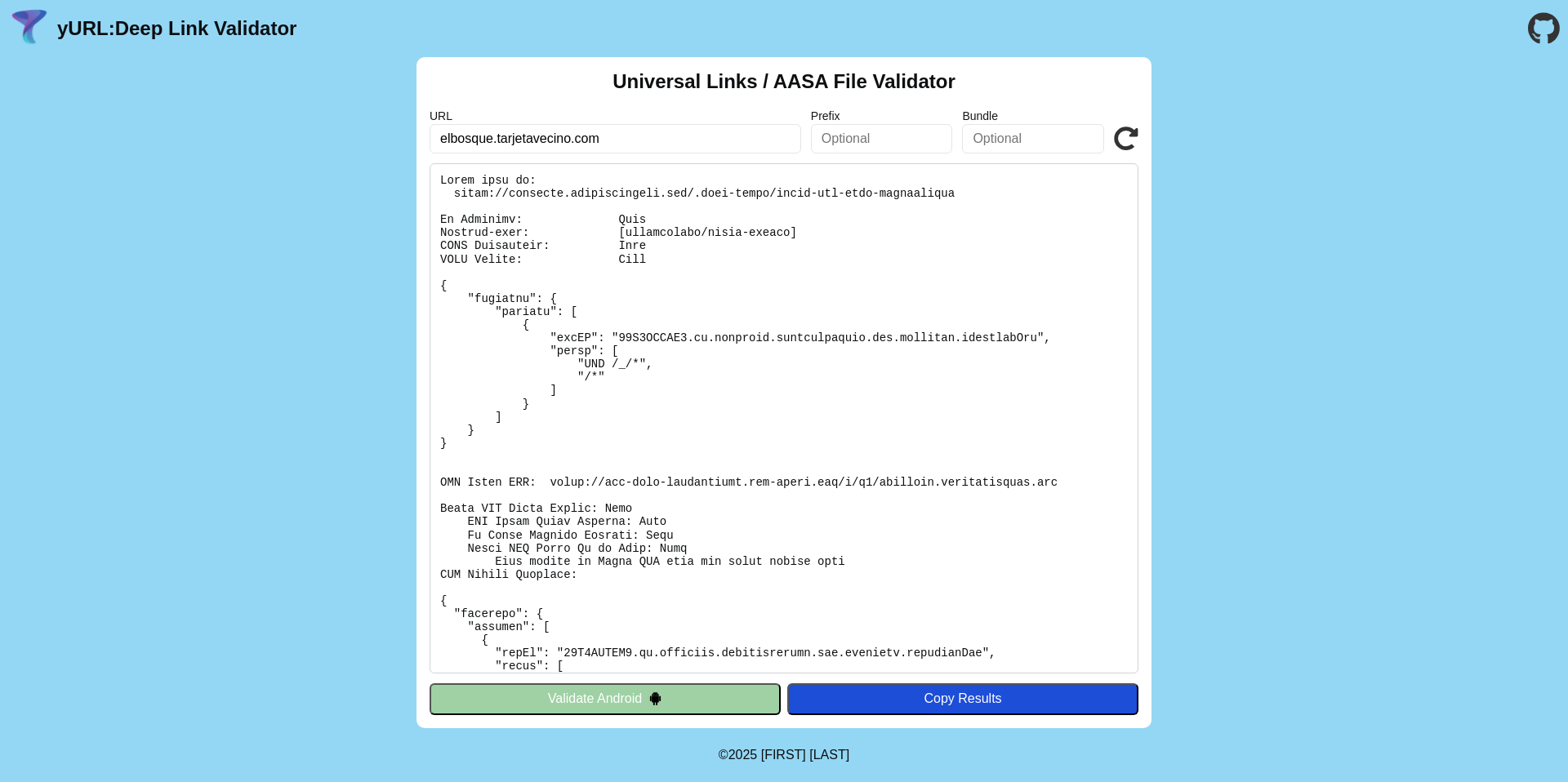 scroll, scrollTop: 0, scrollLeft: 0, axis: both 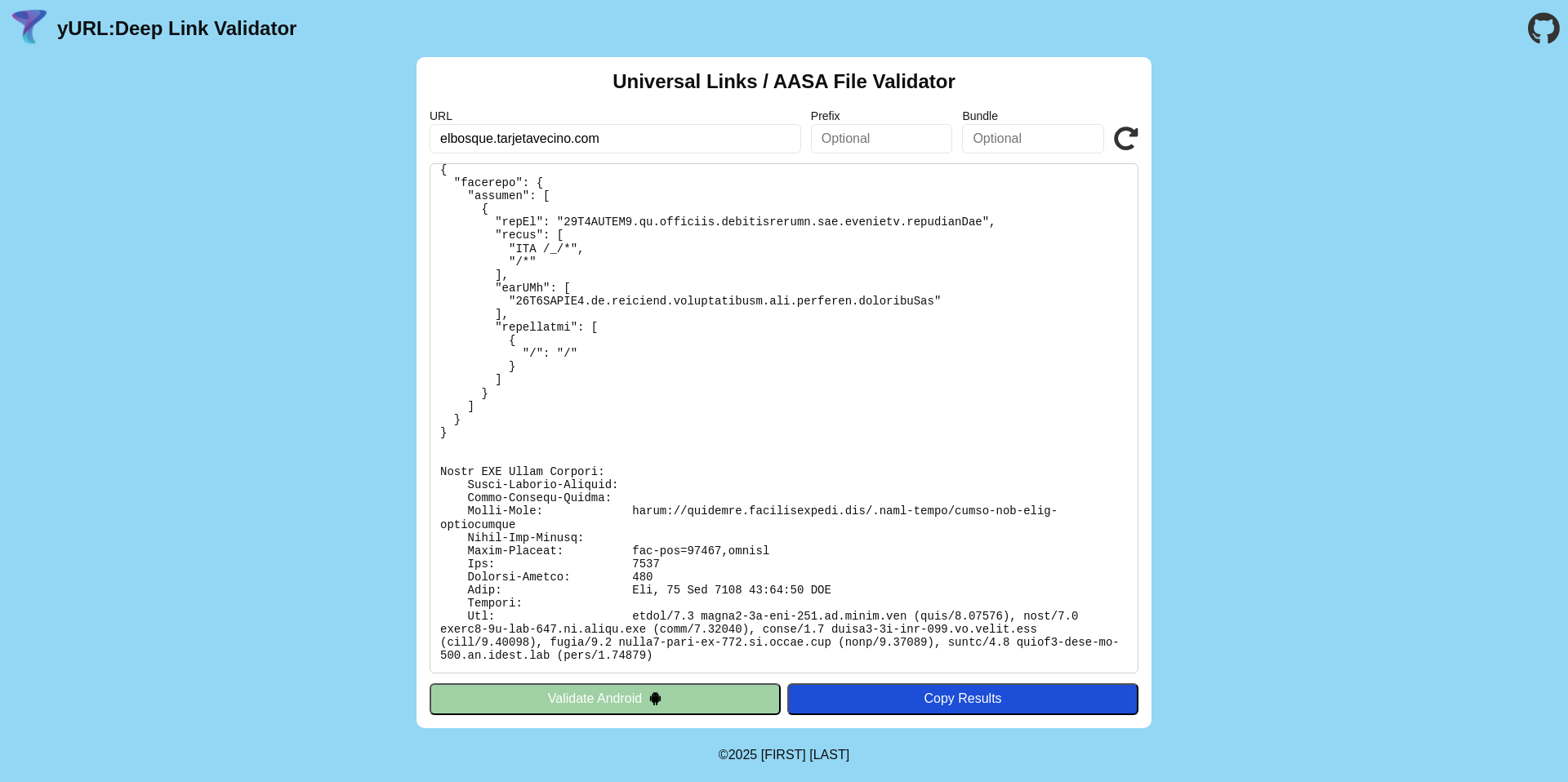 click at bounding box center (1126, 139) 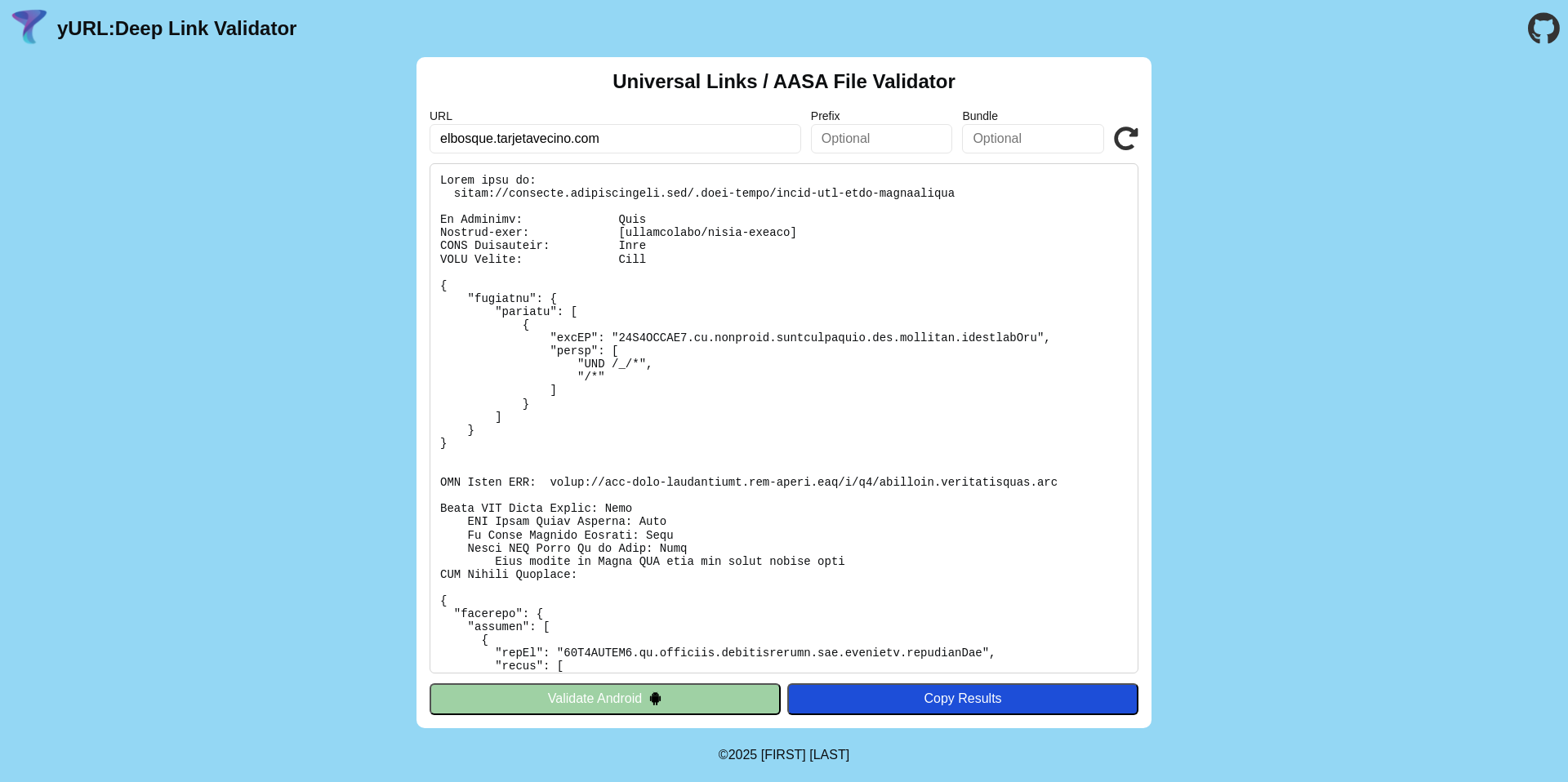 scroll, scrollTop: 0, scrollLeft: 0, axis: both 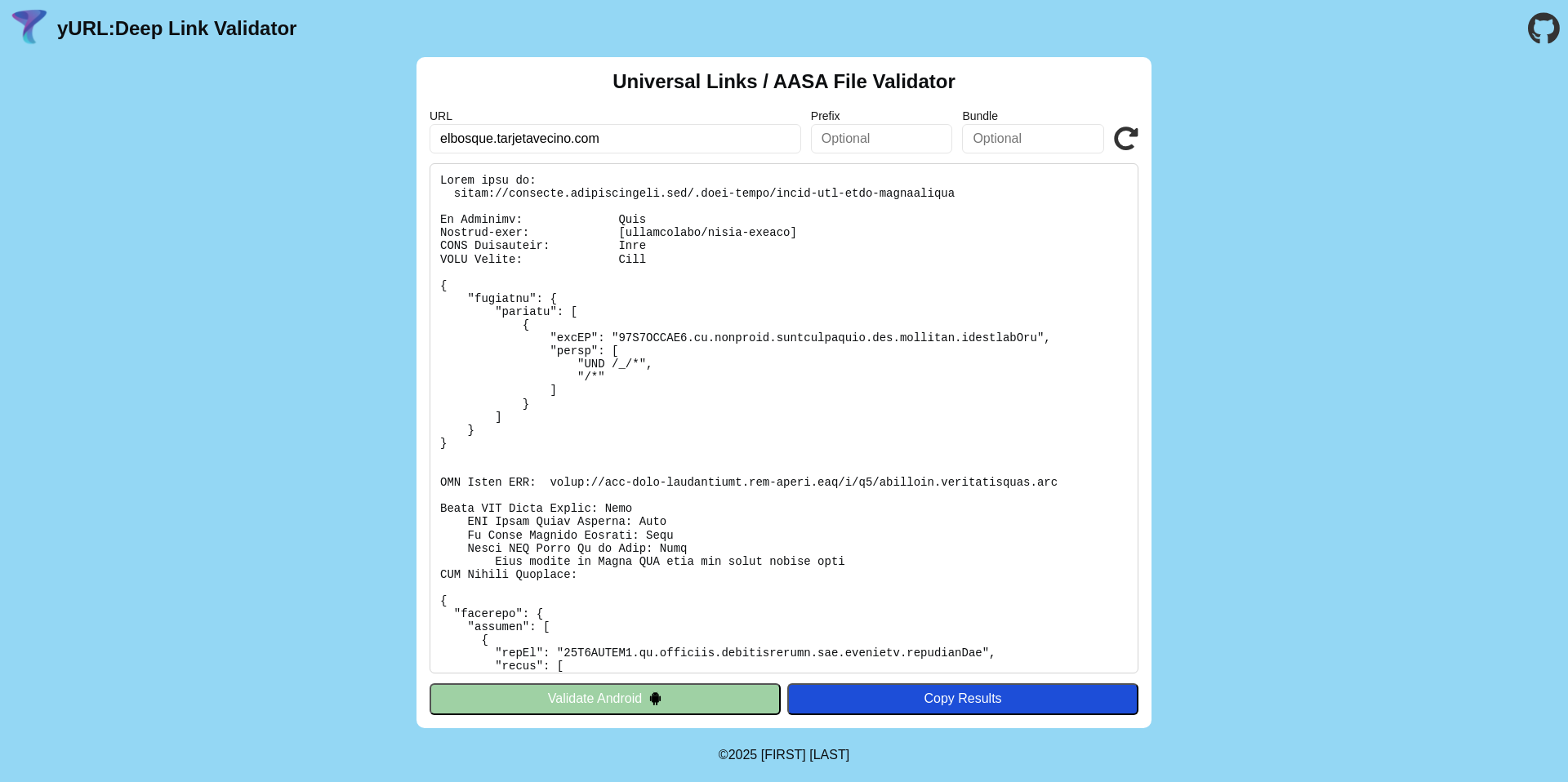 drag, startPoint x: 491, startPoint y: 137, endPoint x: 432, endPoint y: 135, distance: 59.03389 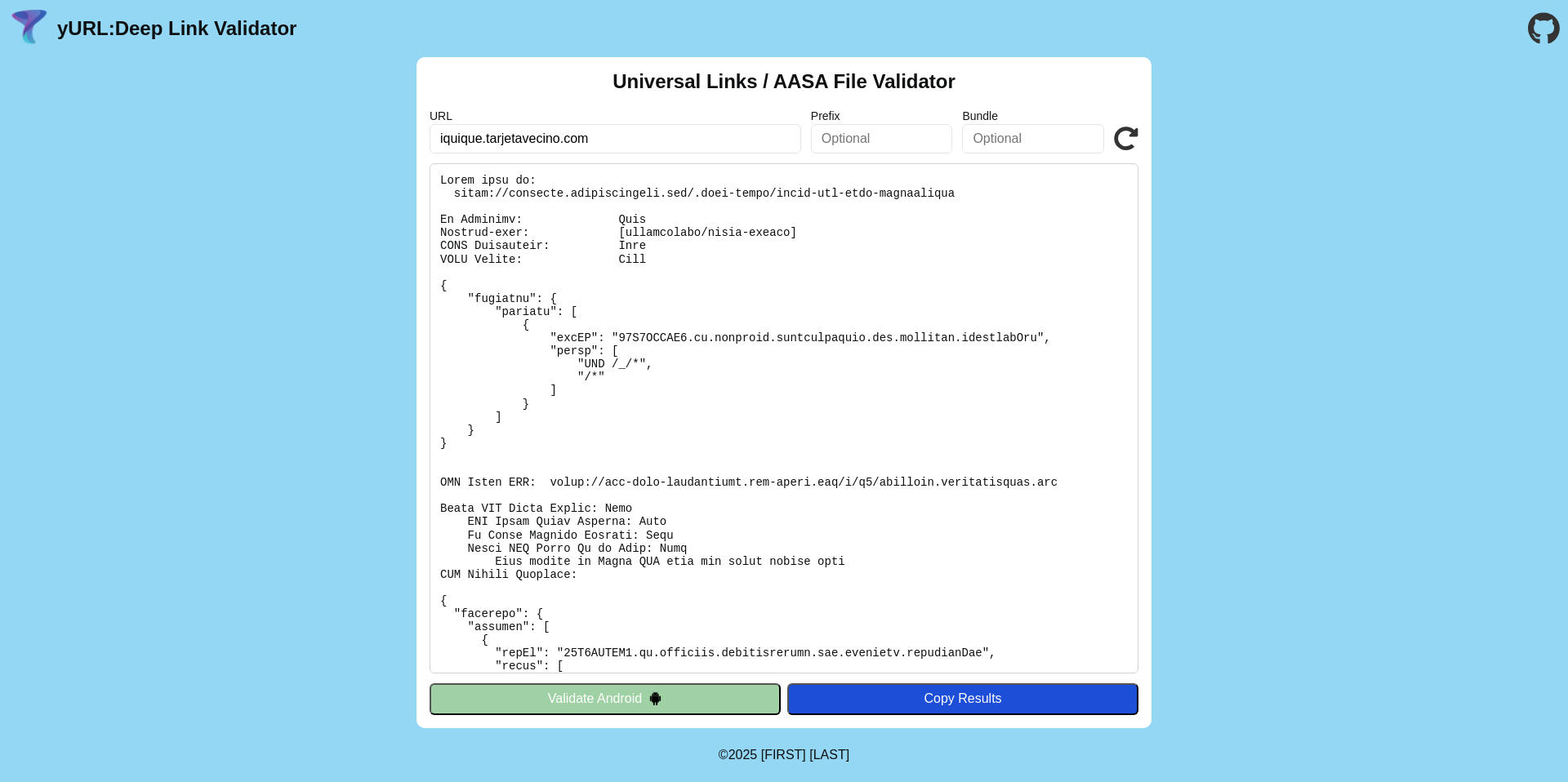 type on "iquique.tarjetavecino.com" 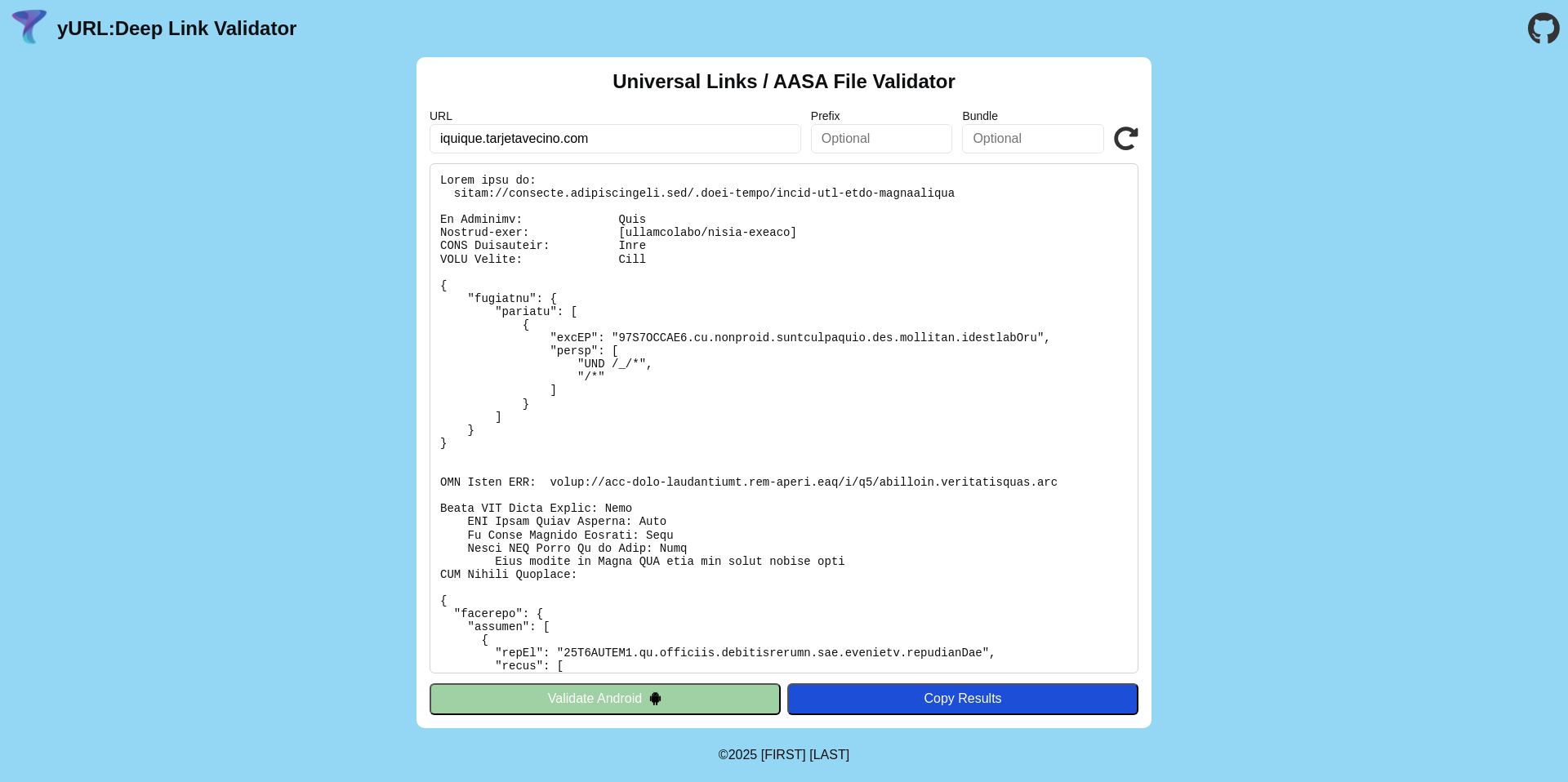 click at bounding box center (1126, 139) 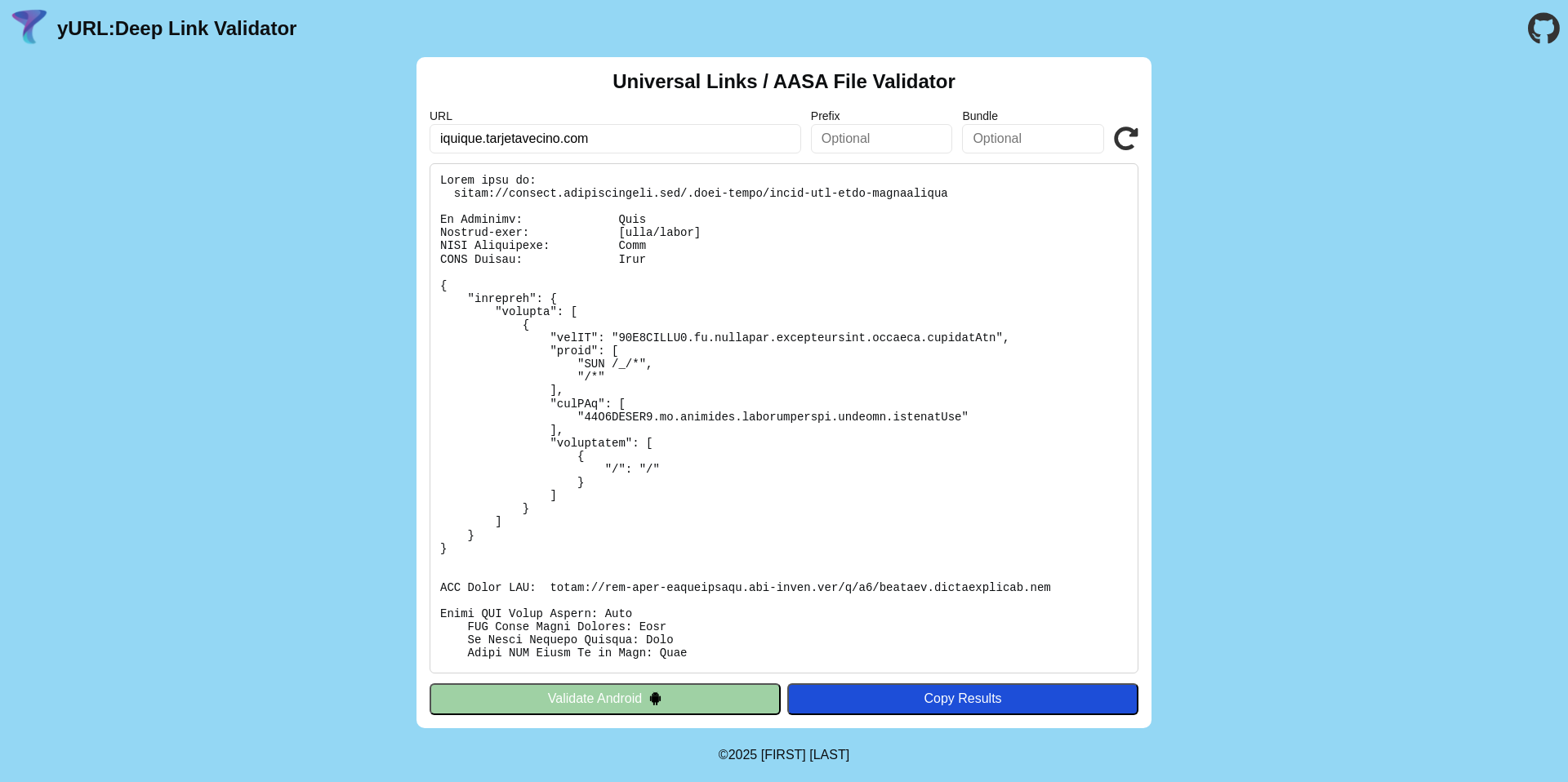scroll, scrollTop: 0, scrollLeft: 0, axis: both 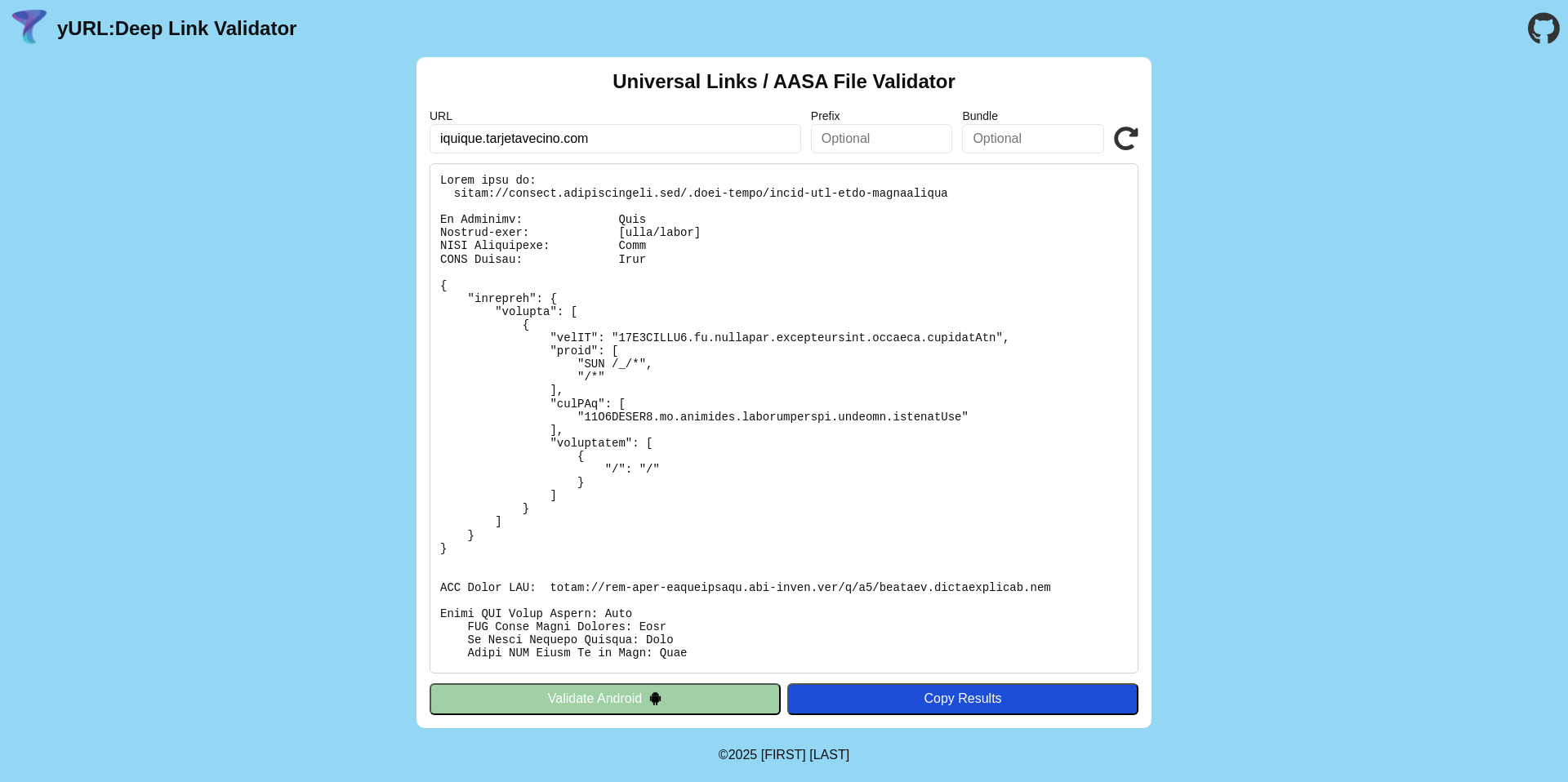 click on "URL
iquique.tarjetavecino.com
Prefix
Bundle
Validate" at bounding box center (784, 131) 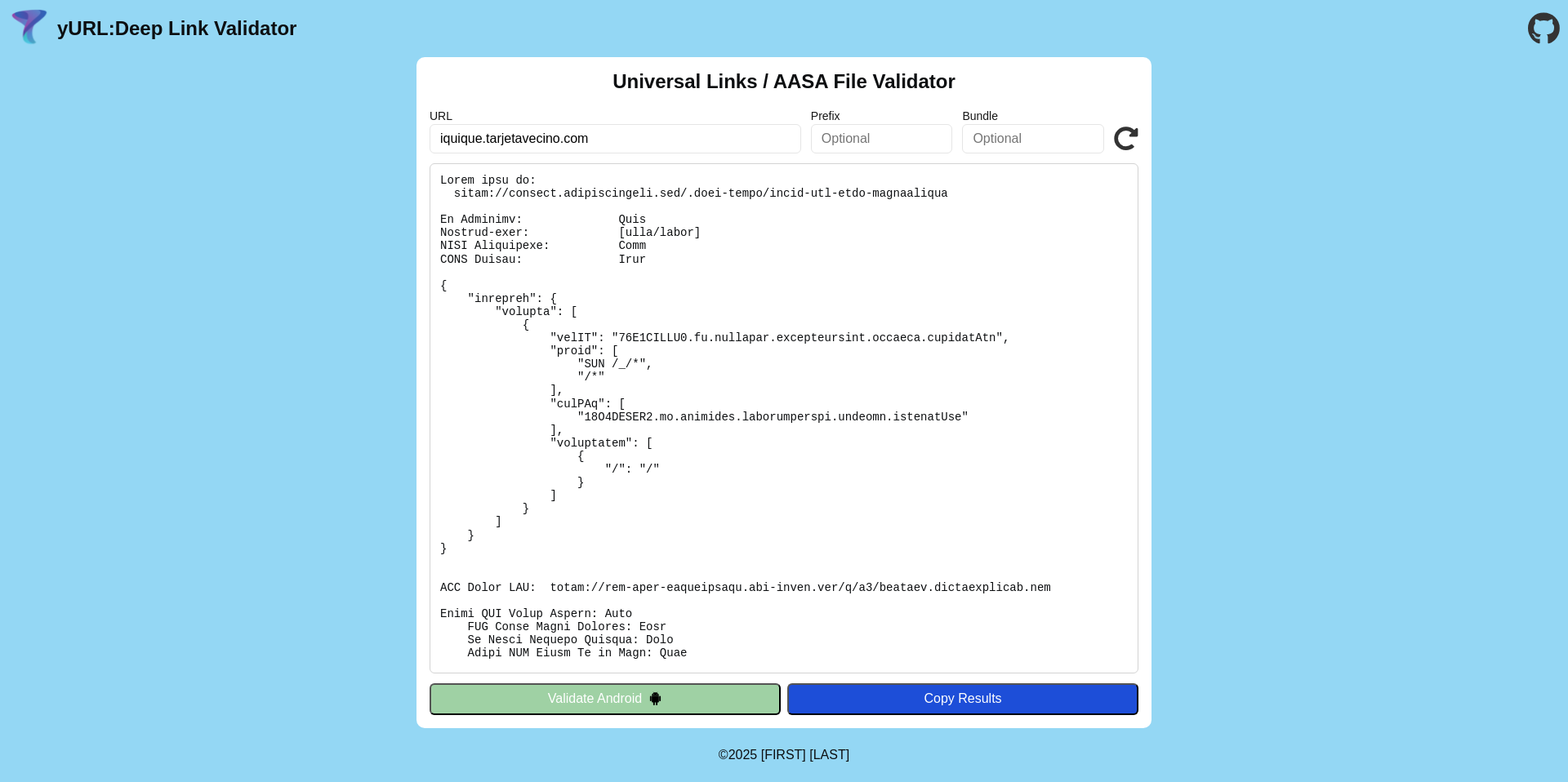 scroll, scrollTop: 0, scrollLeft: 0, axis: both 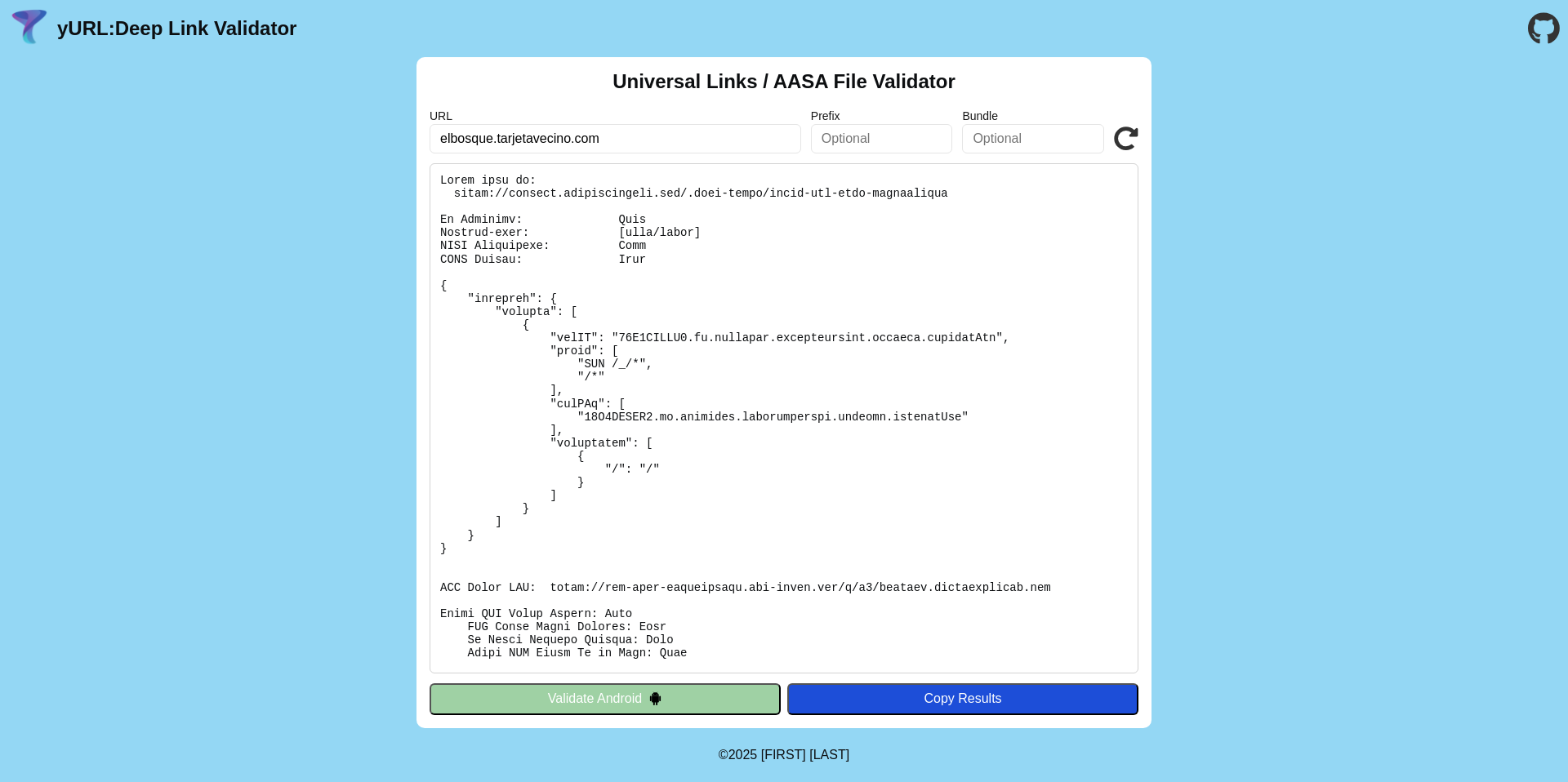 type on "elbosque.tarjetavecino.com" 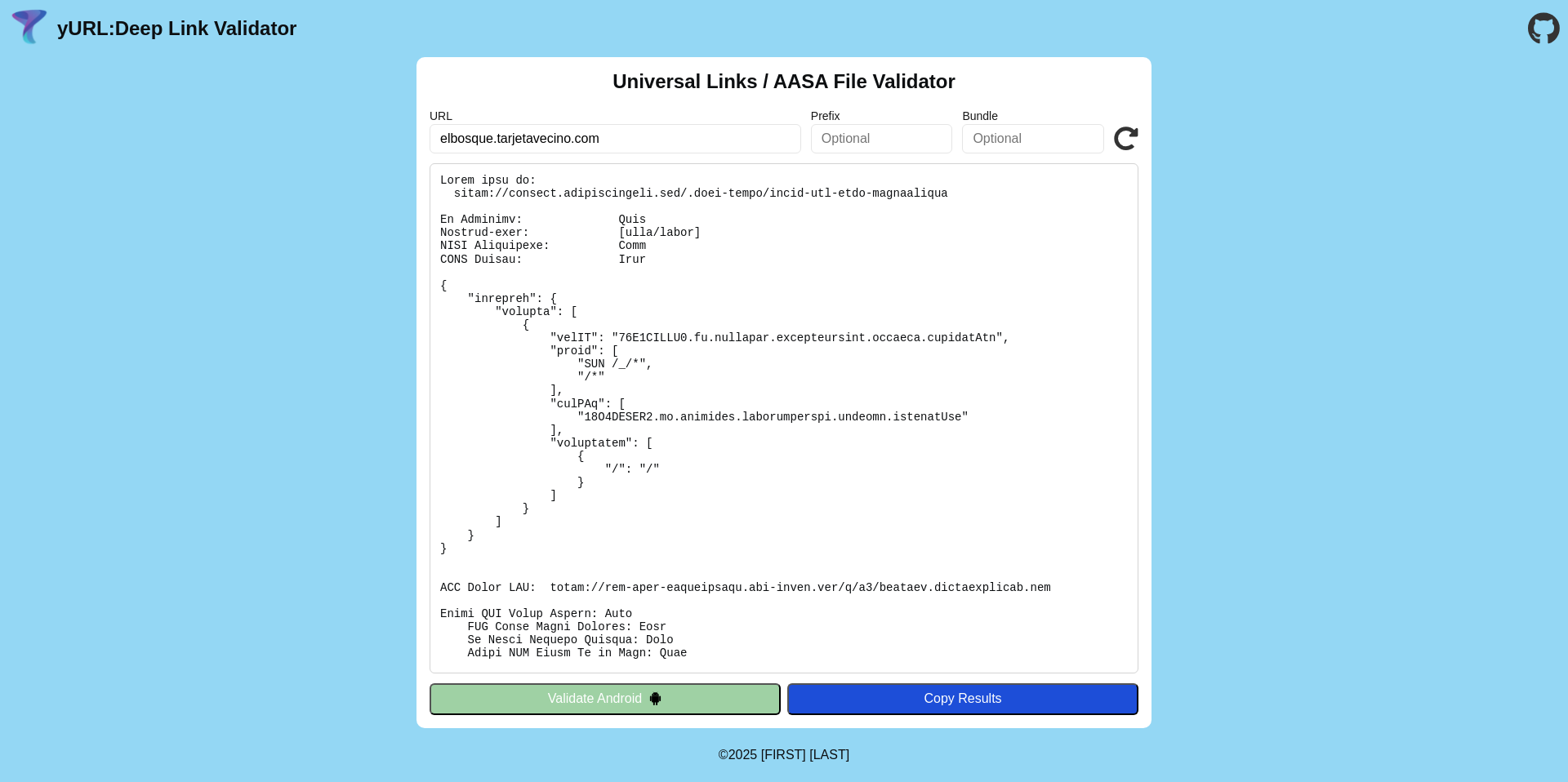 click on "Validate" at bounding box center (0, 0) 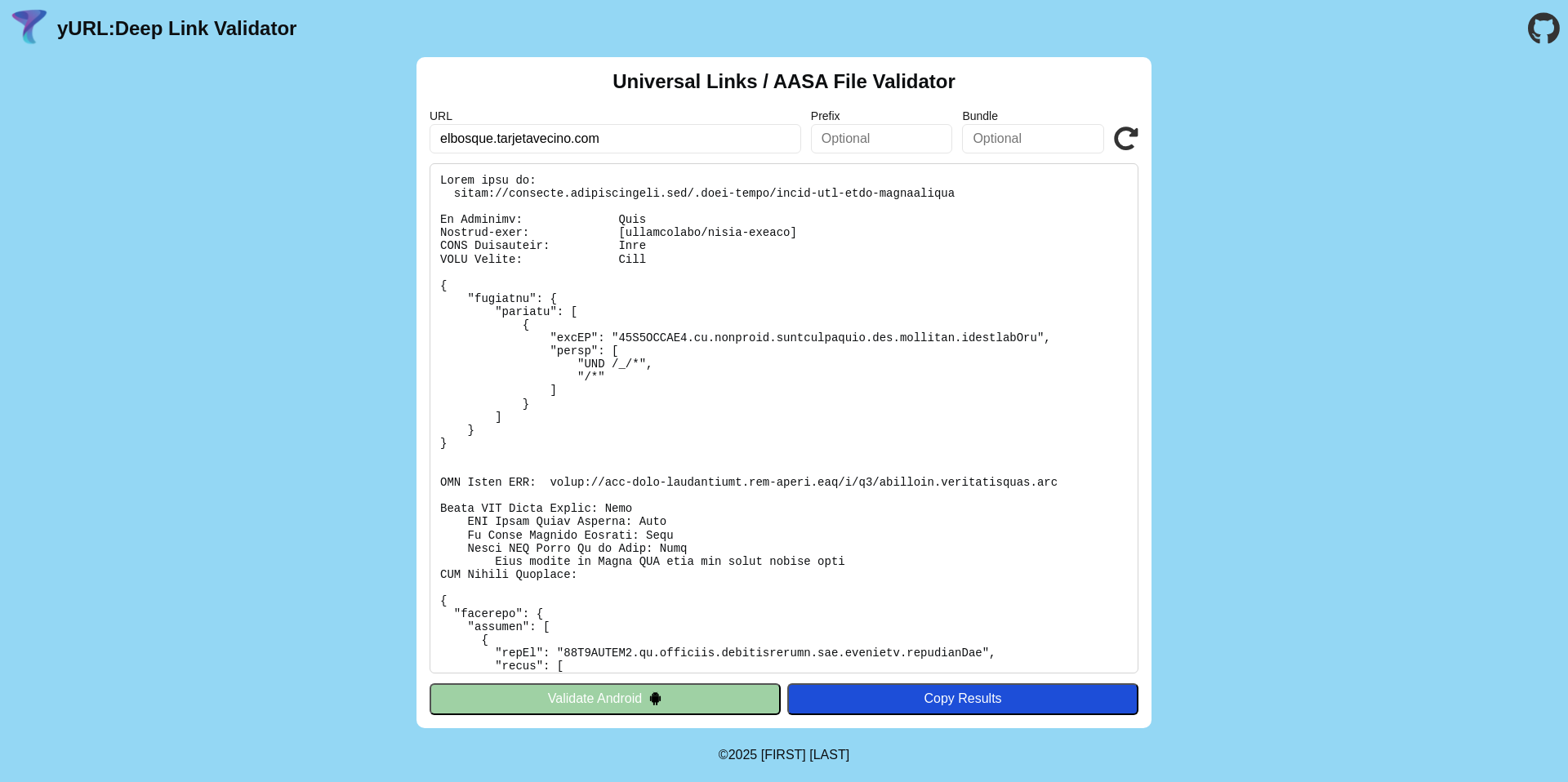 scroll, scrollTop: 0, scrollLeft: 0, axis: both 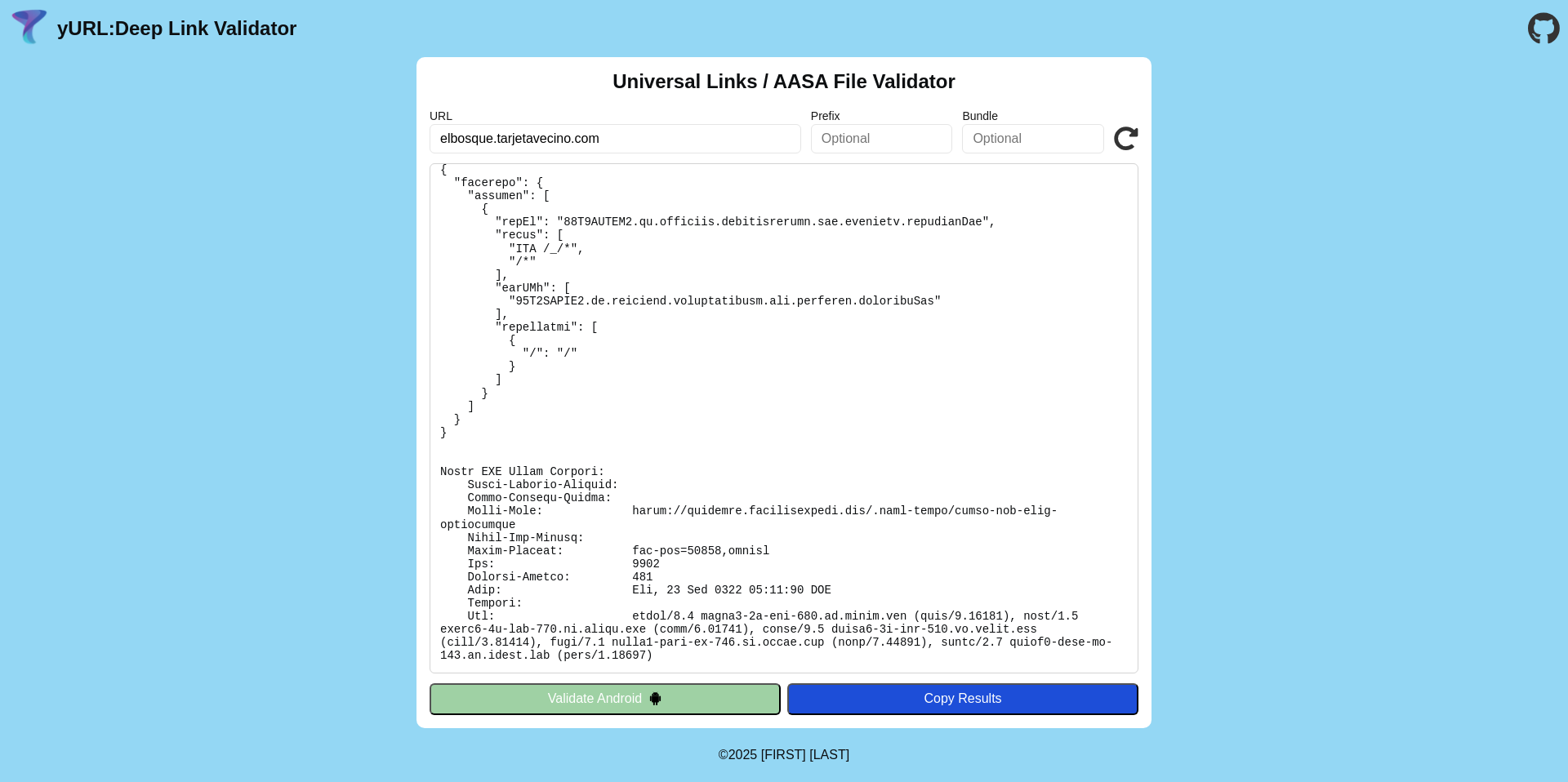 click at bounding box center [1126, 139] 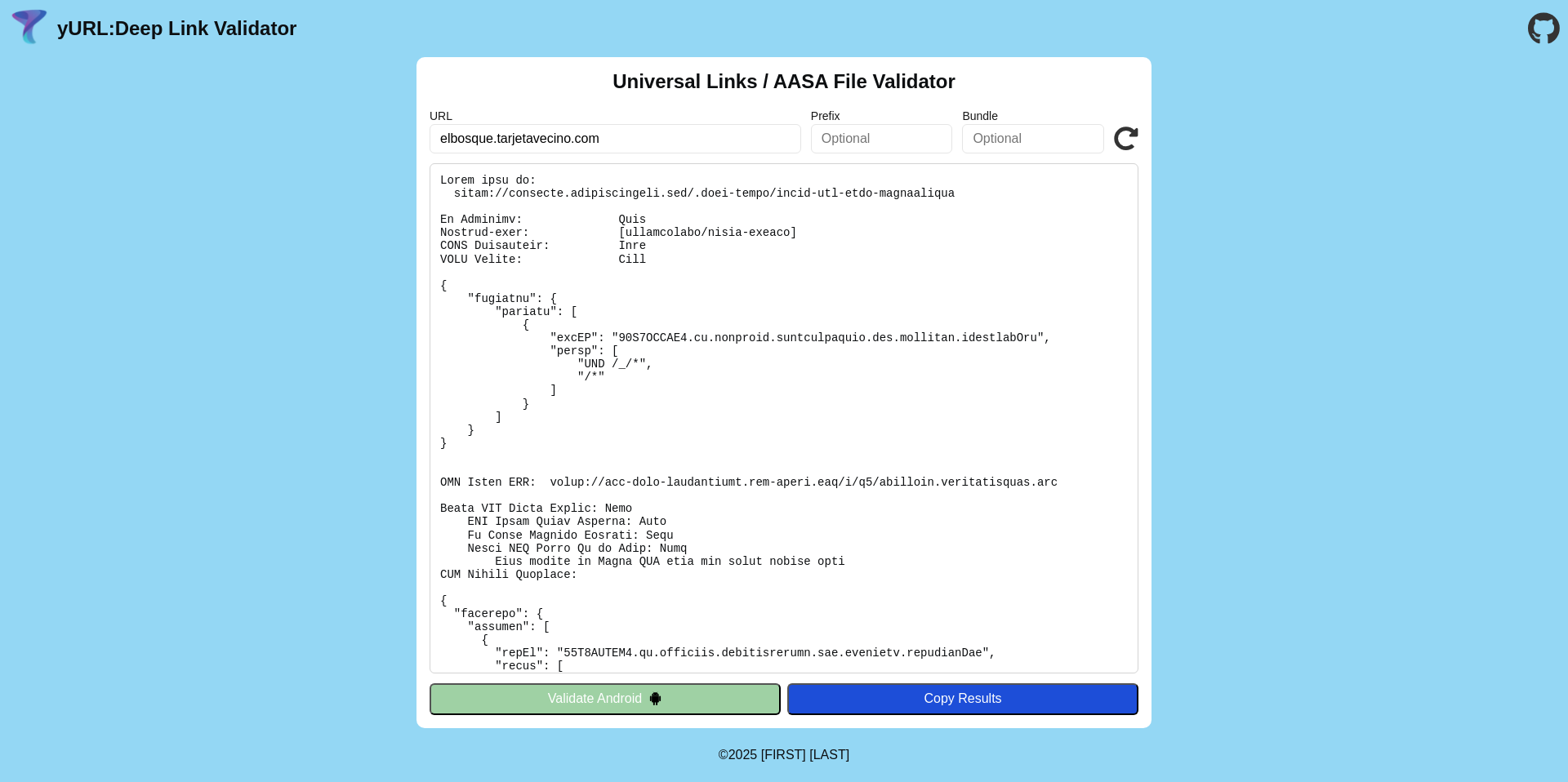 scroll, scrollTop: 0, scrollLeft: 0, axis: both 